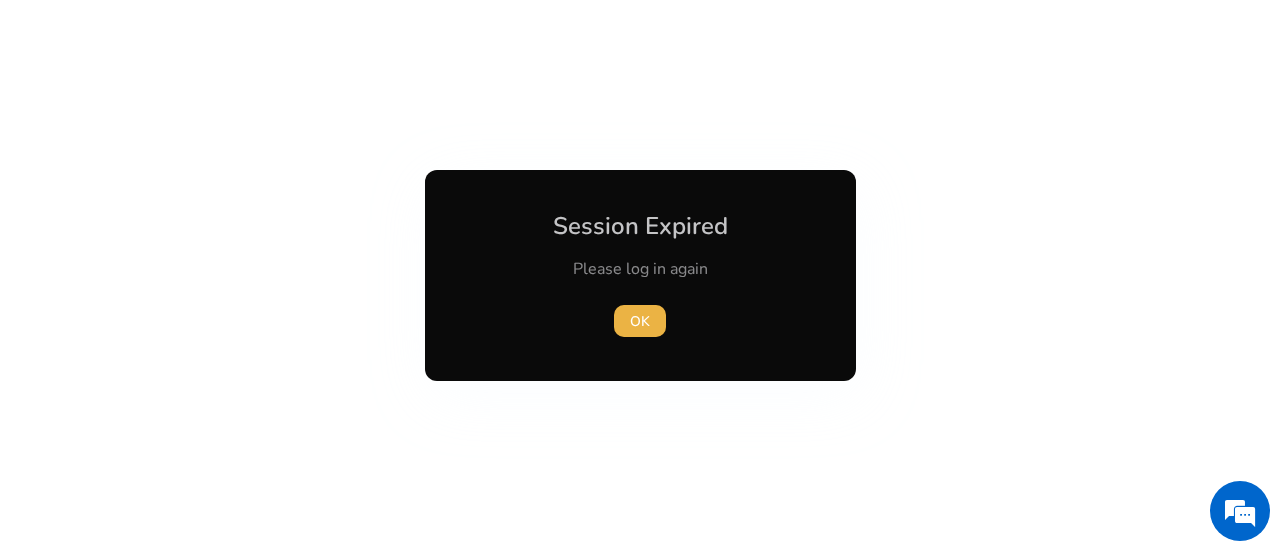 scroll, scrollTop: 0, scrollLeft: 0, axis: both 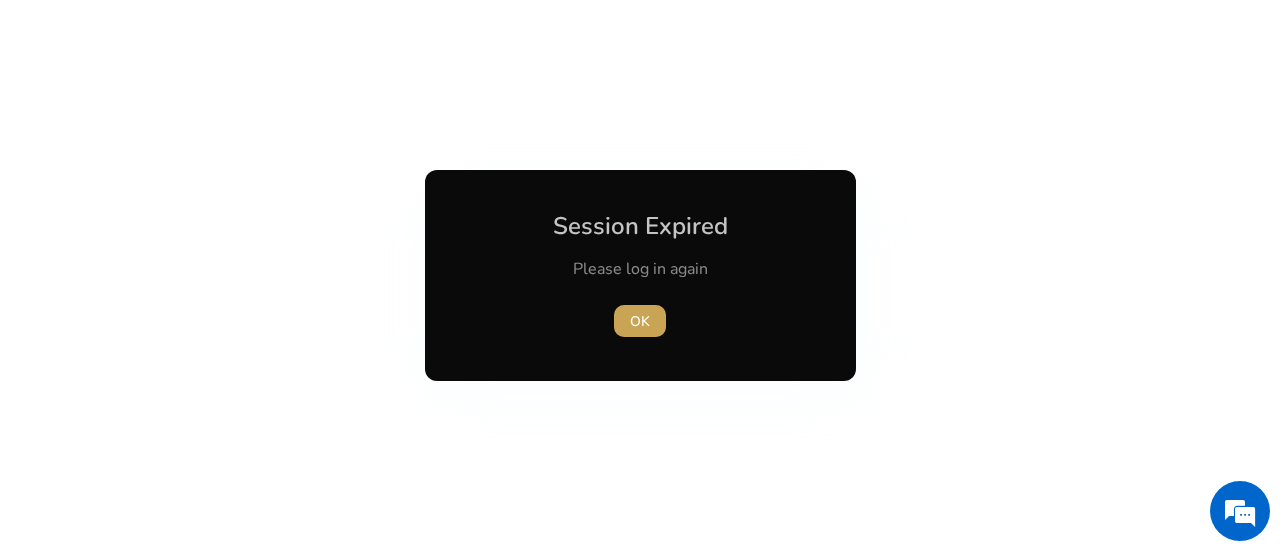 click on "OK" at bounding box center (640, 321) 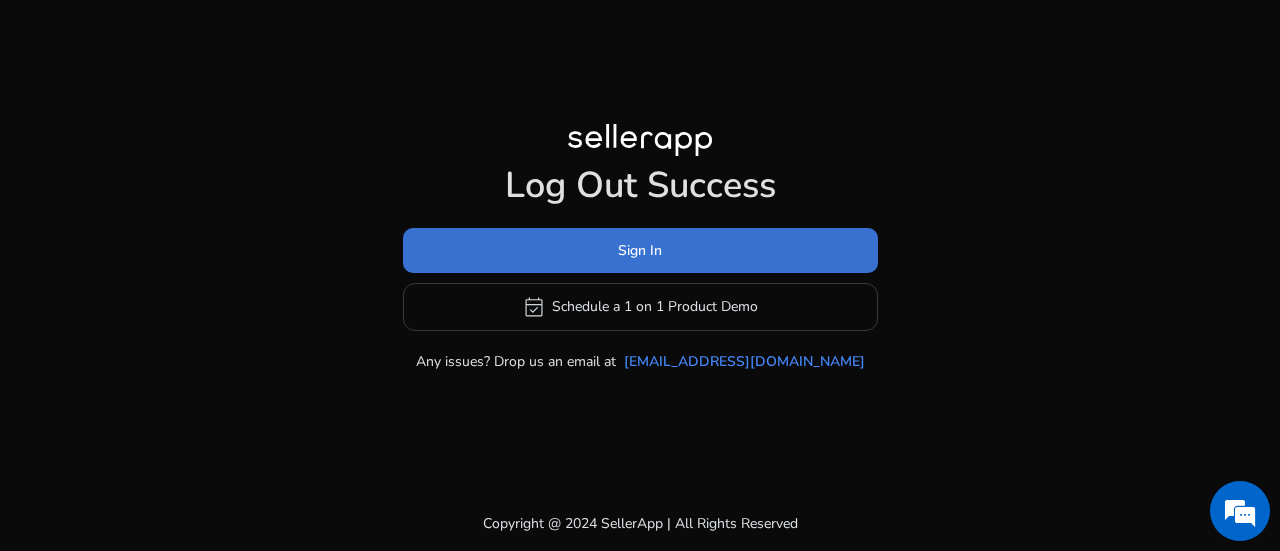 click 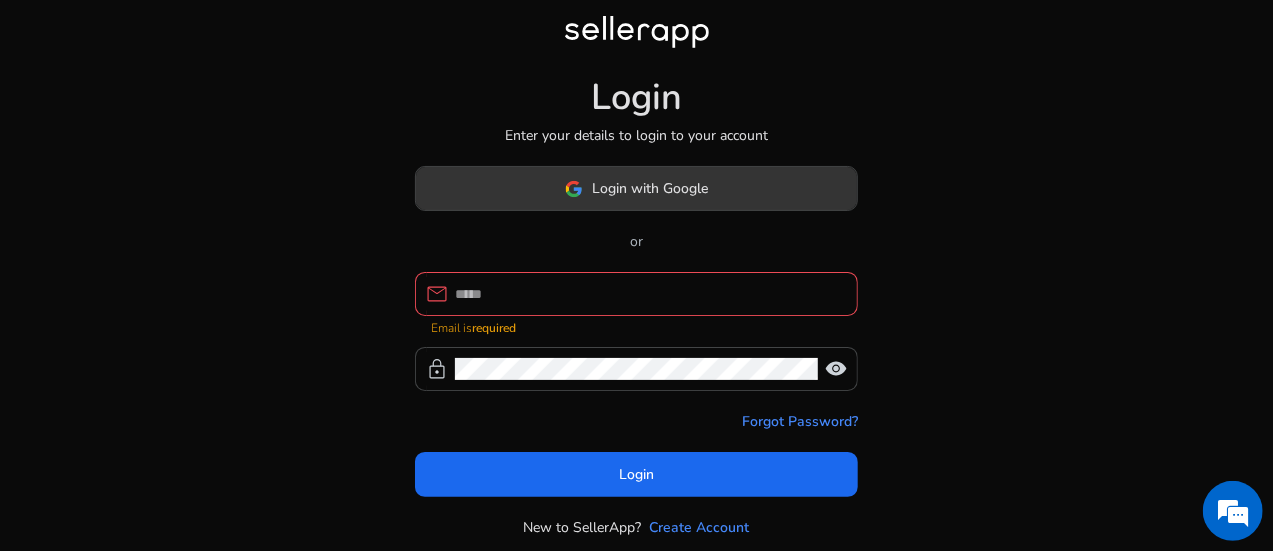 click on "Login with Google" 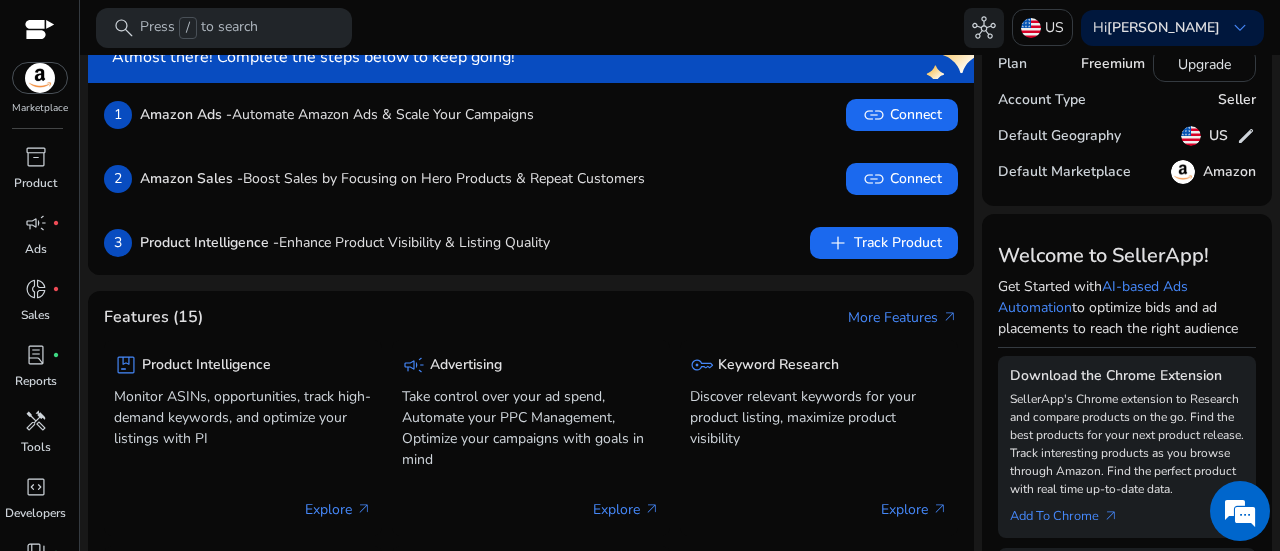 scroll, scrollTop: 0, scrollLeft: 0, axis: both 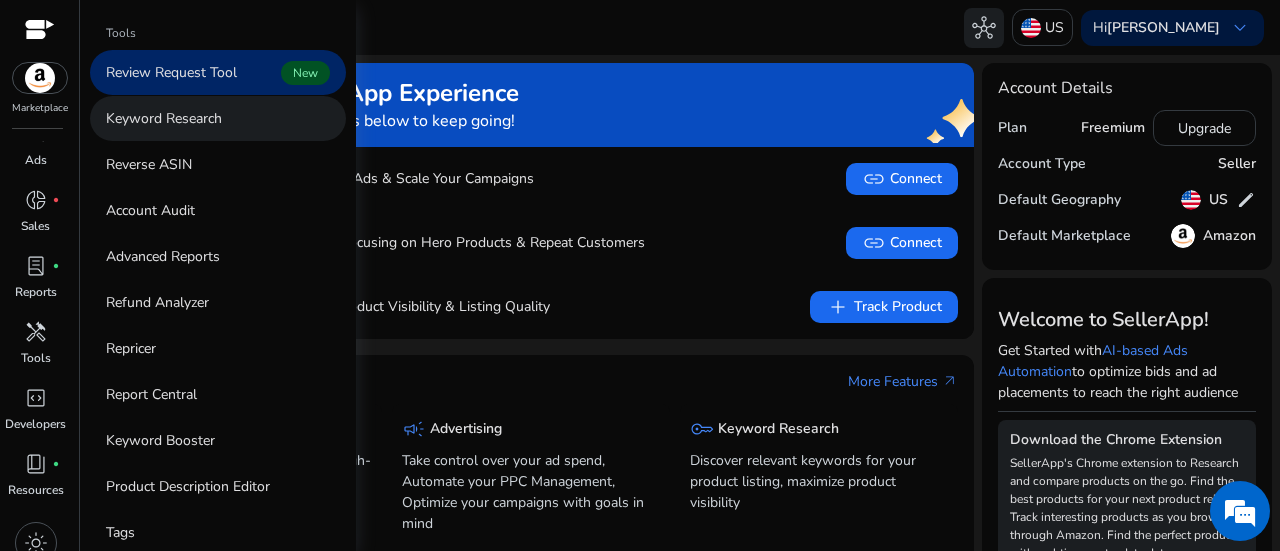 click on "Keyword Research" at bounding box center [164, 118] 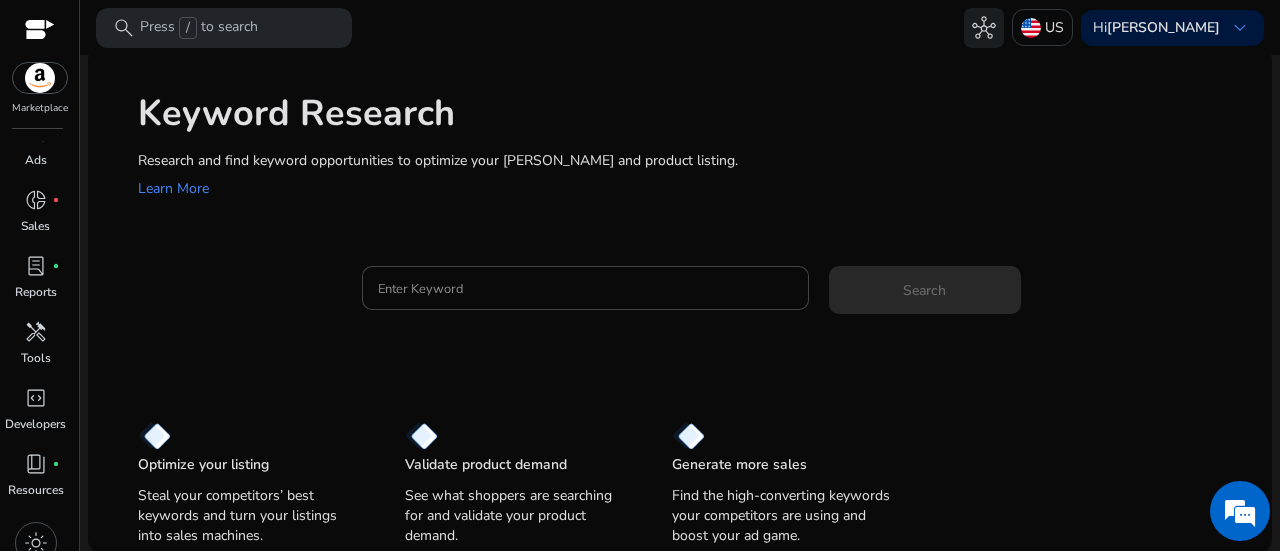 scroll, scrollTop: 0, scrollLeft: 0, axis: both 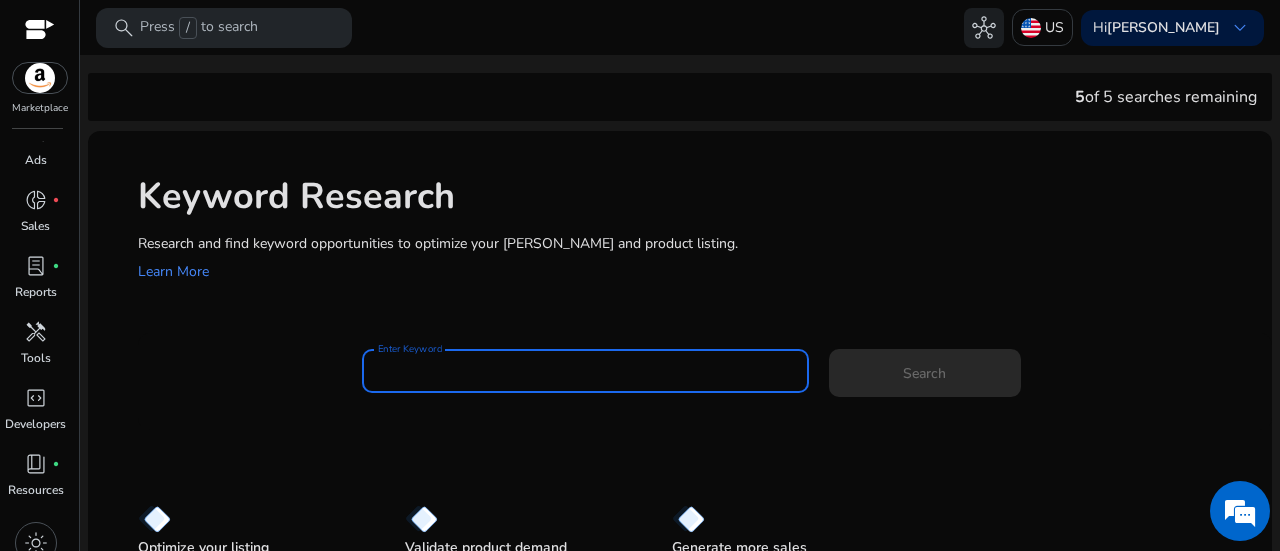 click on "Enter Keyword" at bounding box center [585, 371] 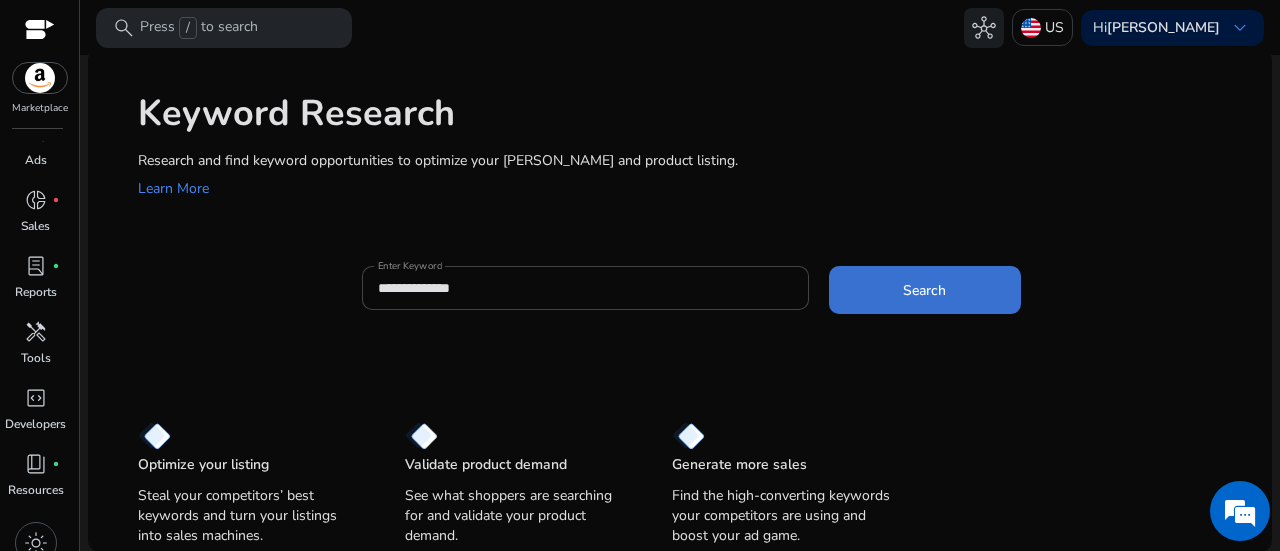 click on "Search" 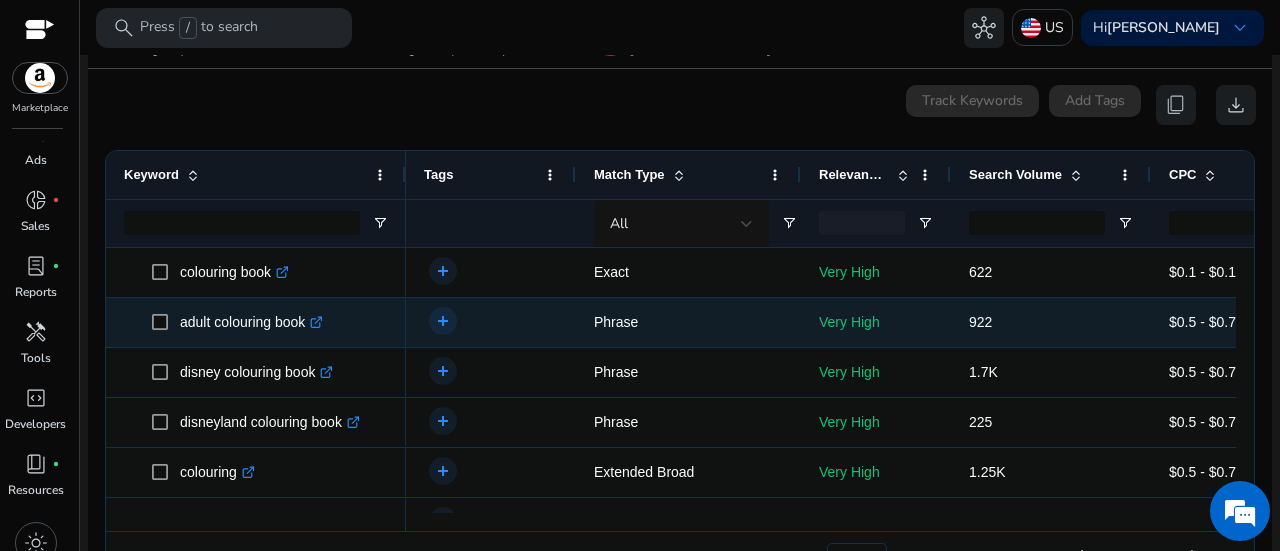 scroll, scrollTop: 238, scrollLeft: 0, axis: vertical 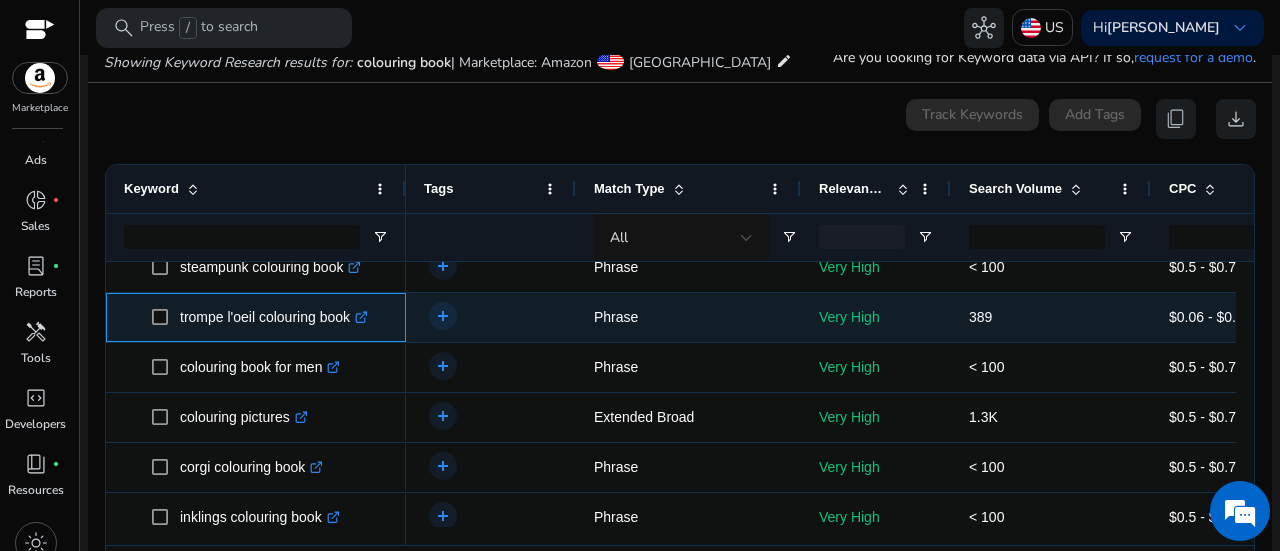 click 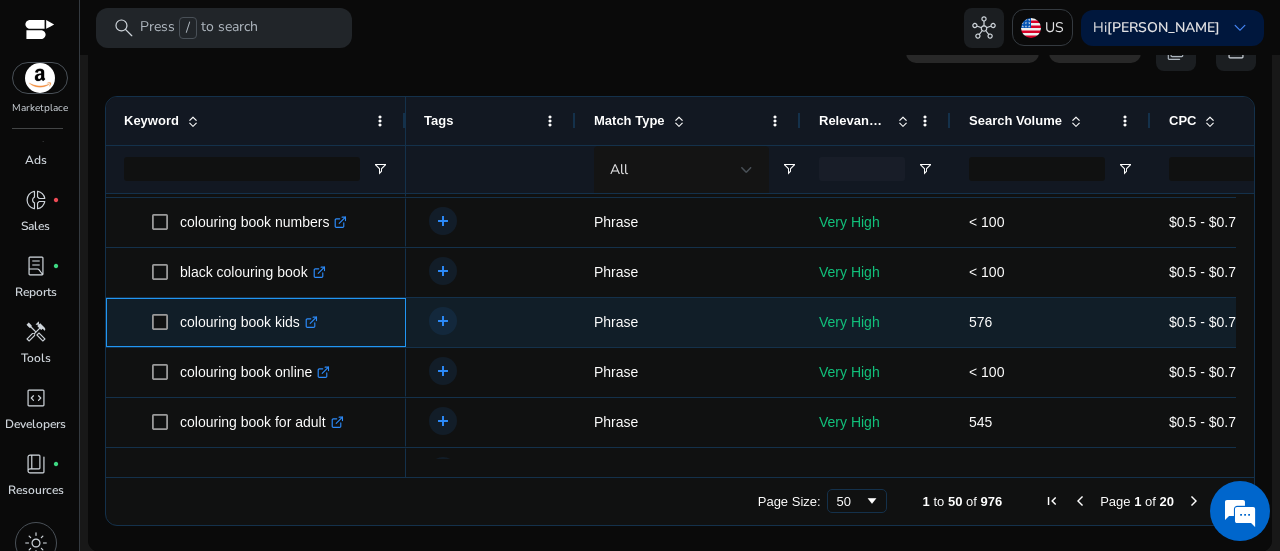 click 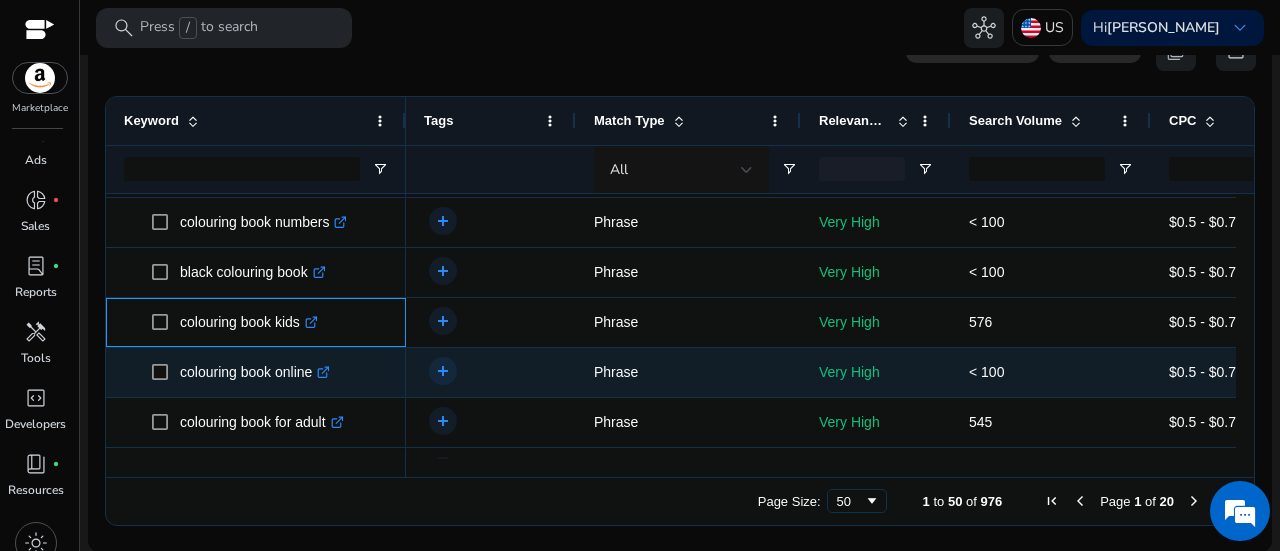 scroll, scrollTop: 834, scrollLeft: 0, axis: vertical 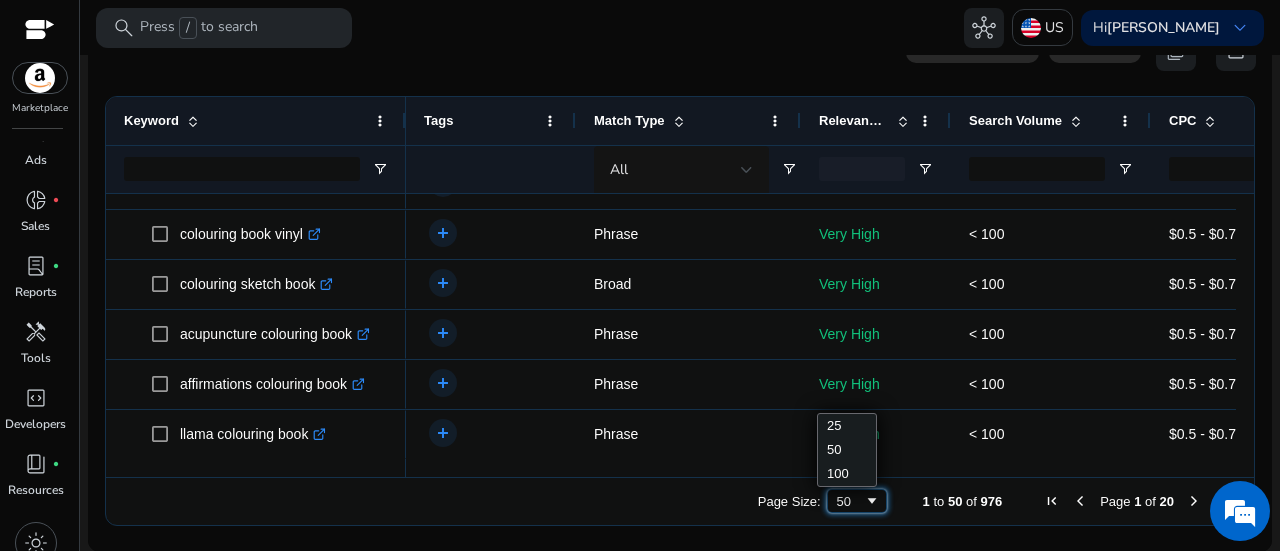click at bounding box center [872, 501] 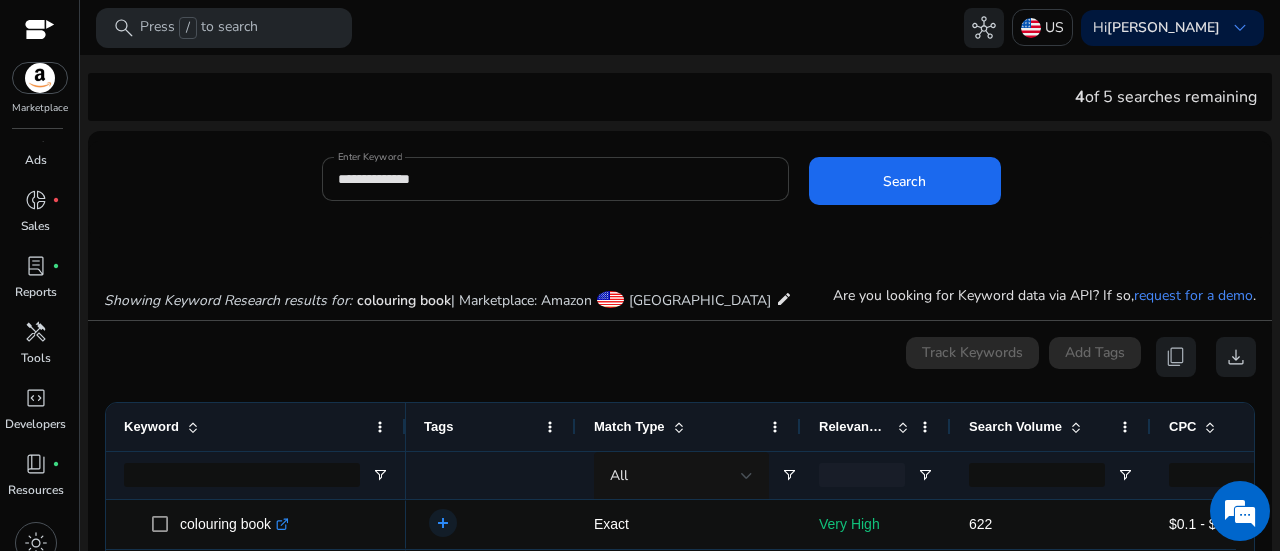 click on "**********" 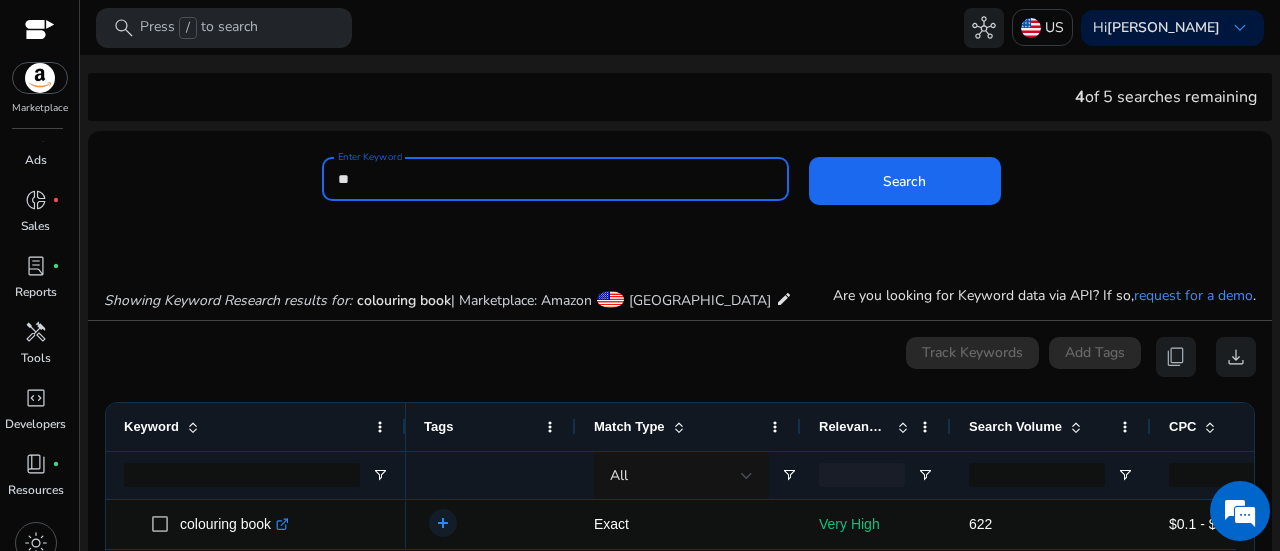 type on "*" 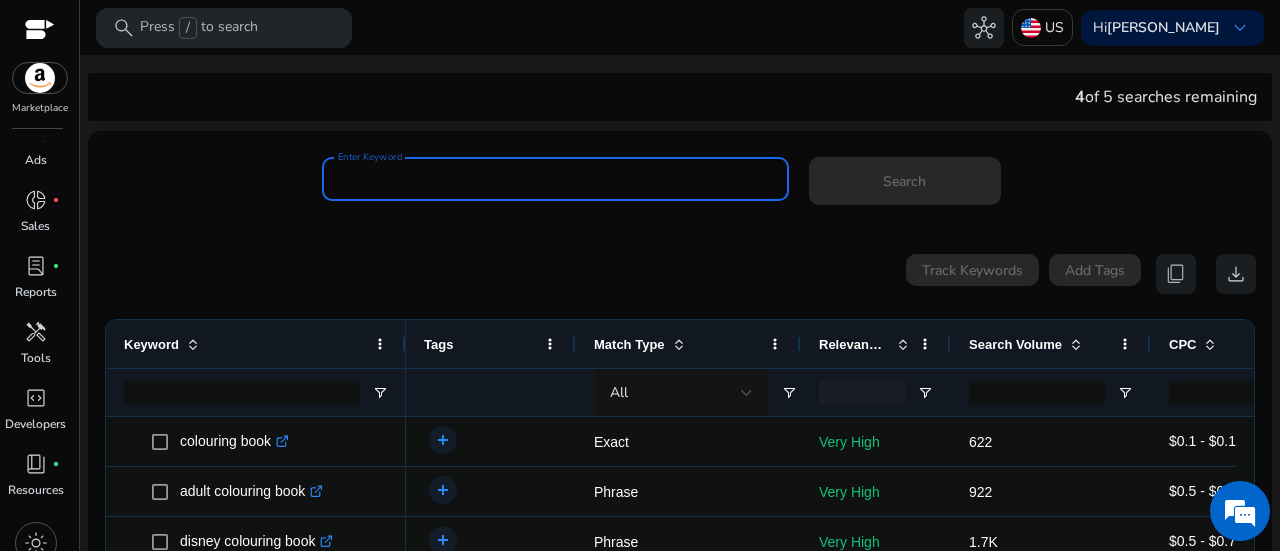 click on "Enter Keyword" at bounding box center (555, 179) 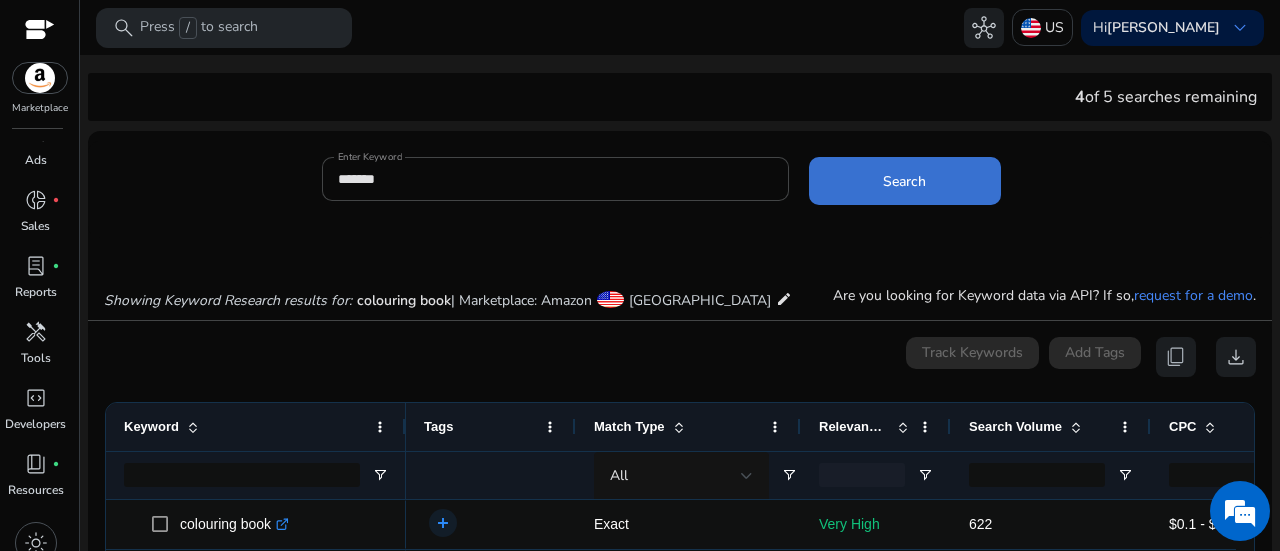 click 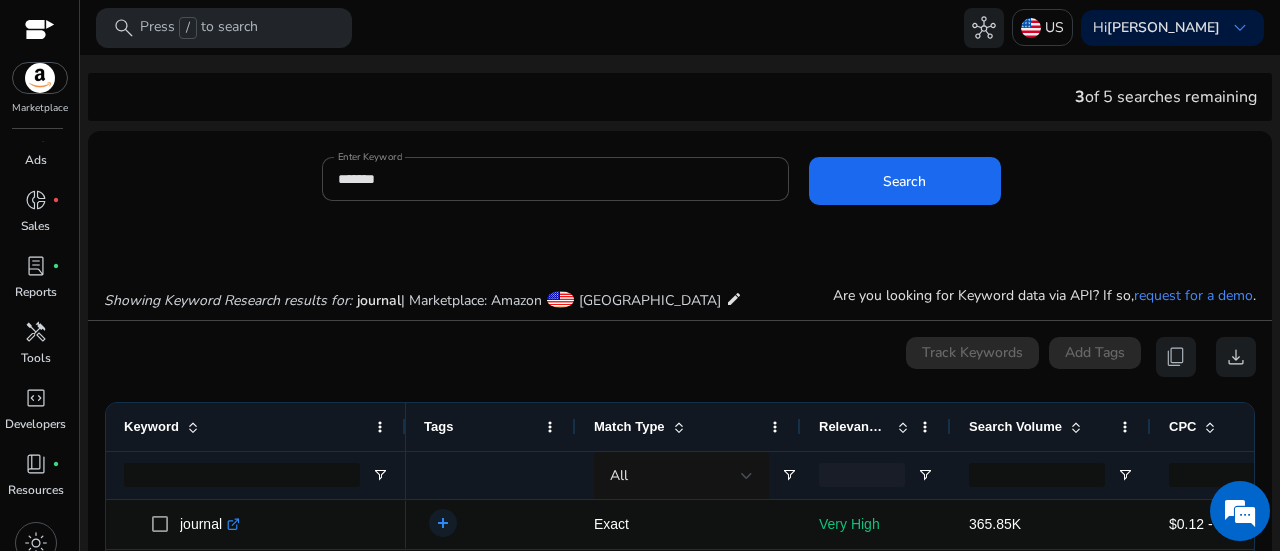 scroll, scrollTop: 238, scrollLeft: 0, axis: vertical 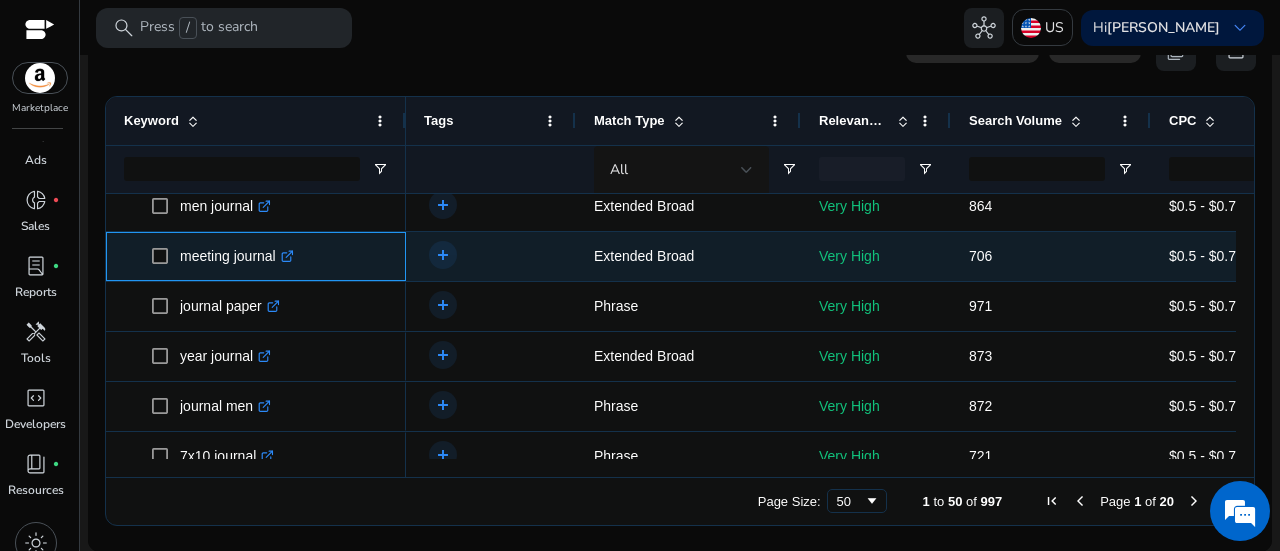 click 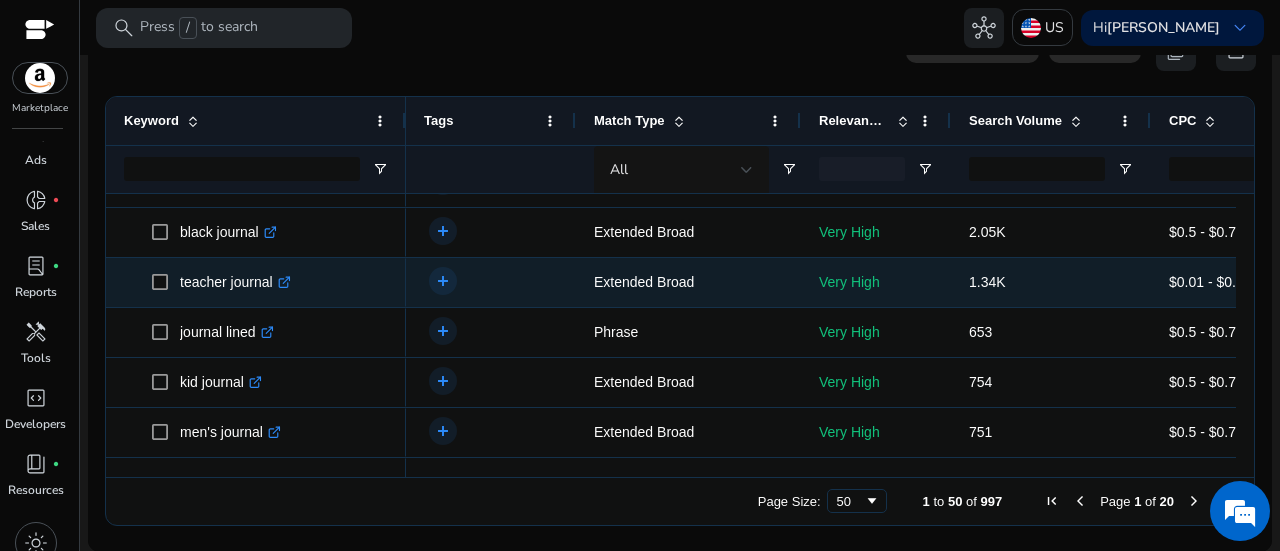 click on "Very High" at bounding box center (876, 282) 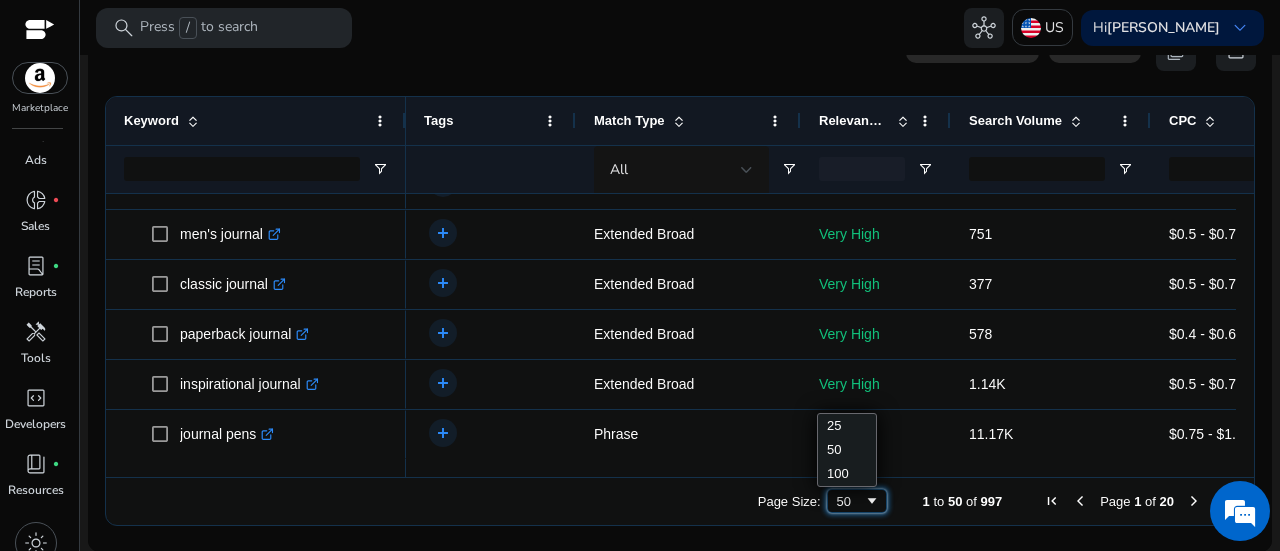 click on "50" at bounding box center (857, 501) 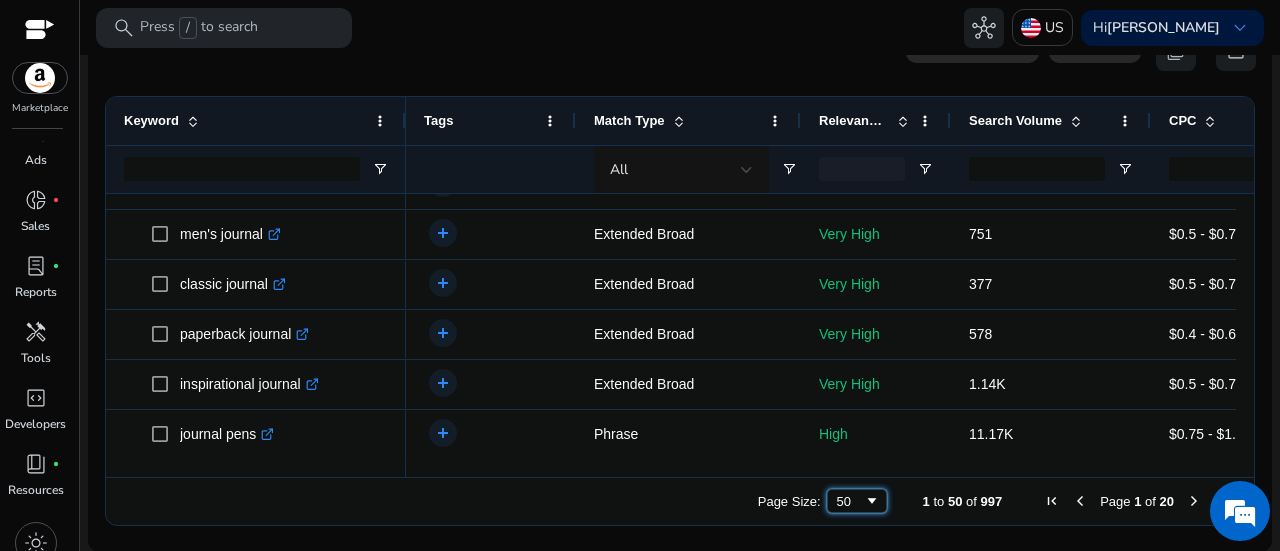 drag, startPoint x: 856, startPoint y: 459, endPoint x: 861, endPoint y: 517, distance: 58.21512 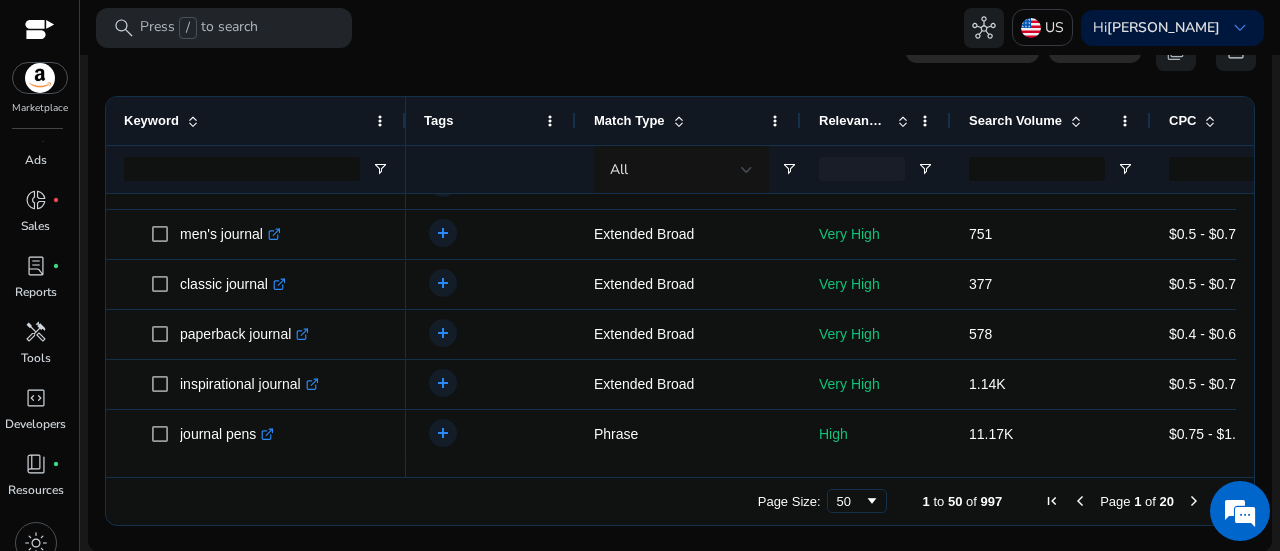 drag, startPoint x: 861, startPoint y: 517, endPoint x: 864, endPoint y: 498, distance: 19.235384 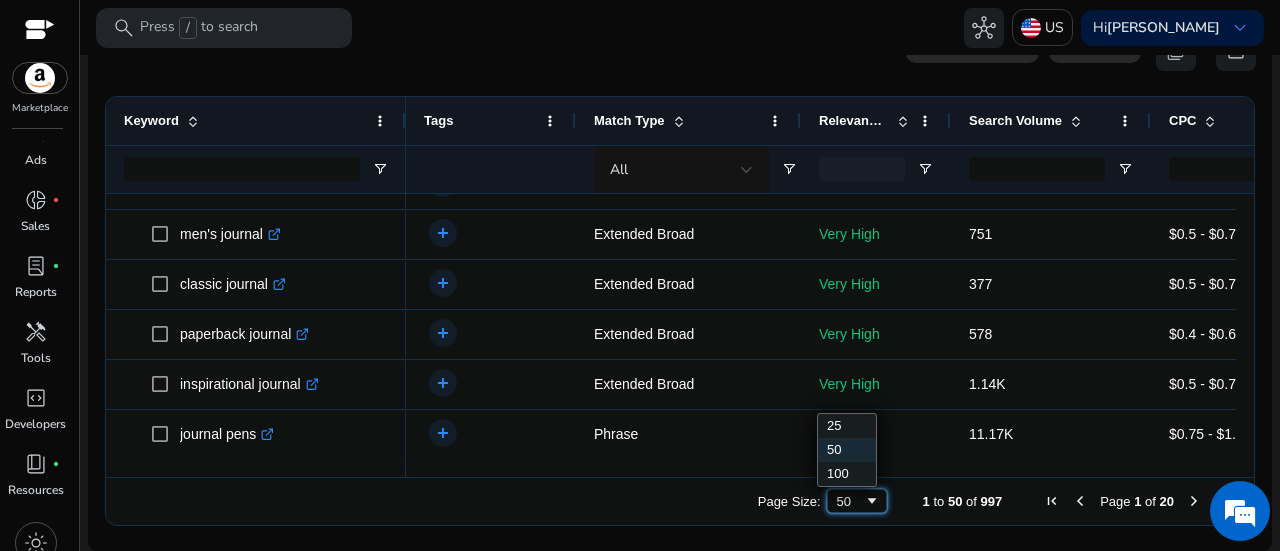 click at bounding box center (872, 501) 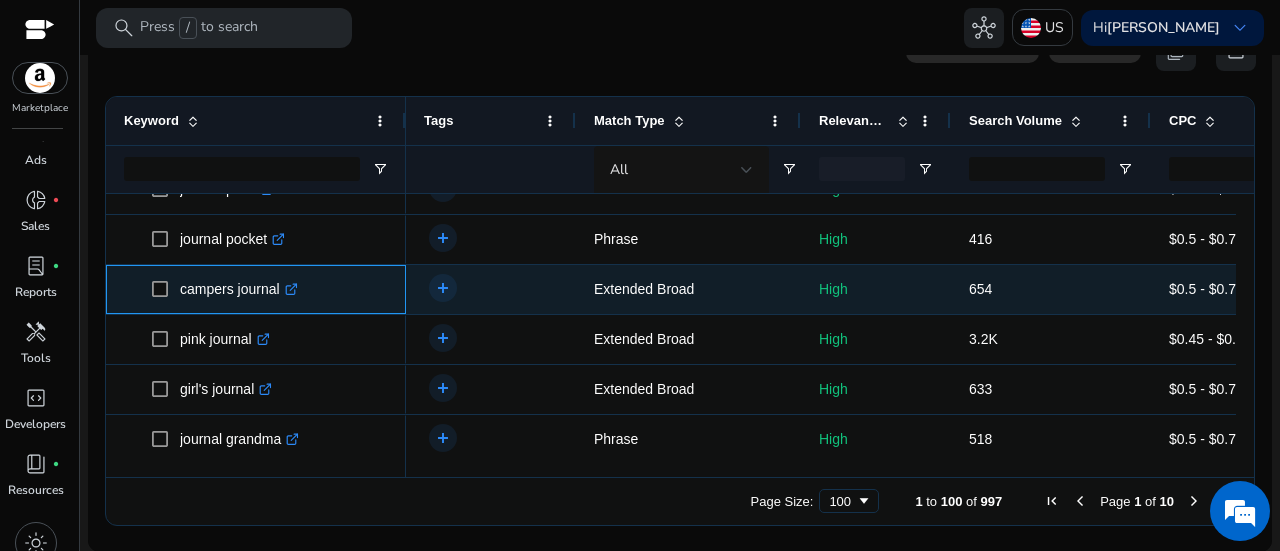 click on ".st0{fill:#2c8af8}" 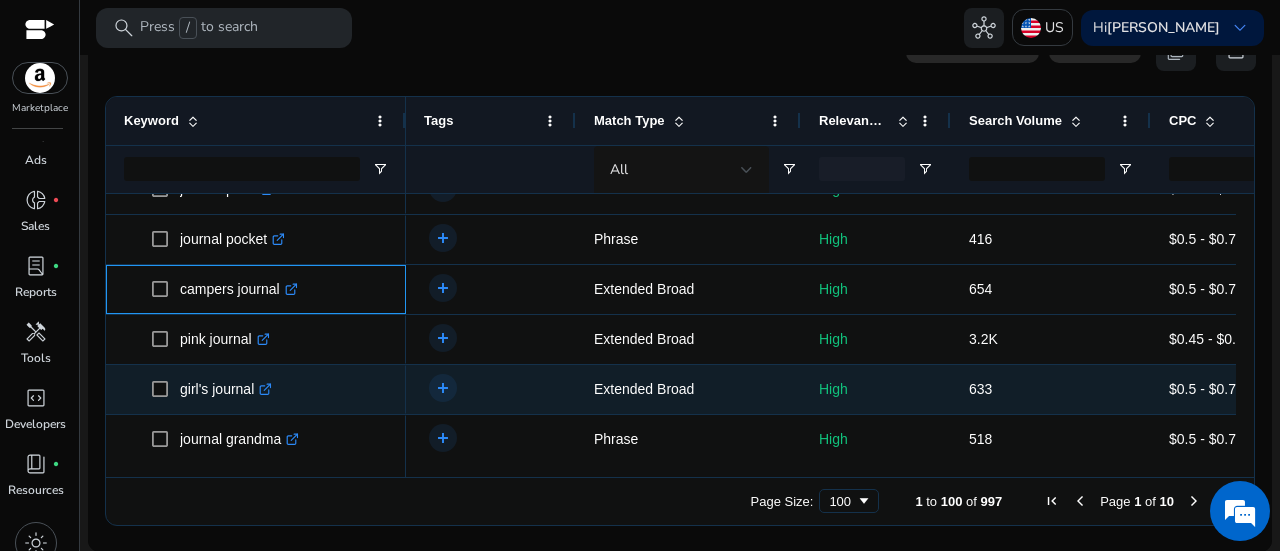 scroll, scrollTop: 2555, scrollLeft: 0, axis: vertical 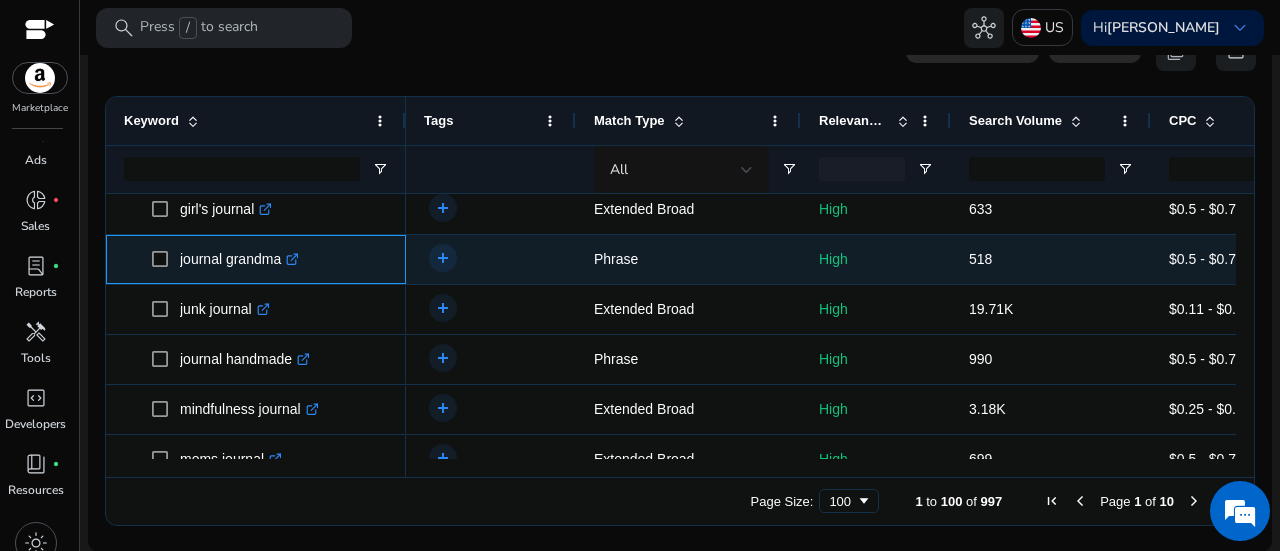 click on ".st0{fill:#2c8af8}" at bounding box center [290, 259] 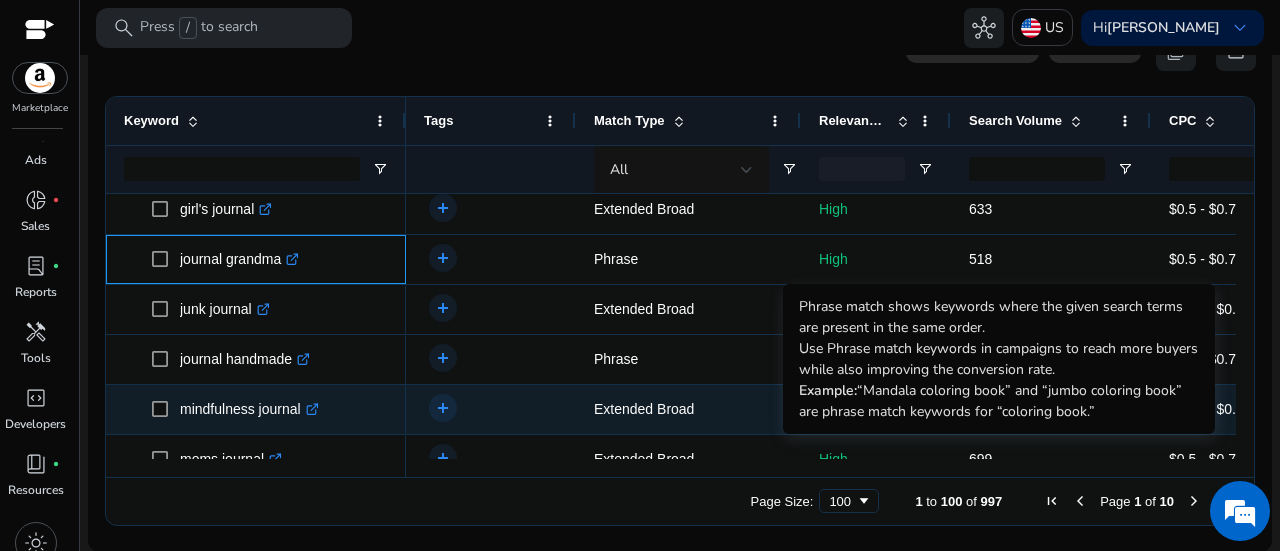 scroll, scrollTop: 2732, scrollLeft: 0, axis: vertical 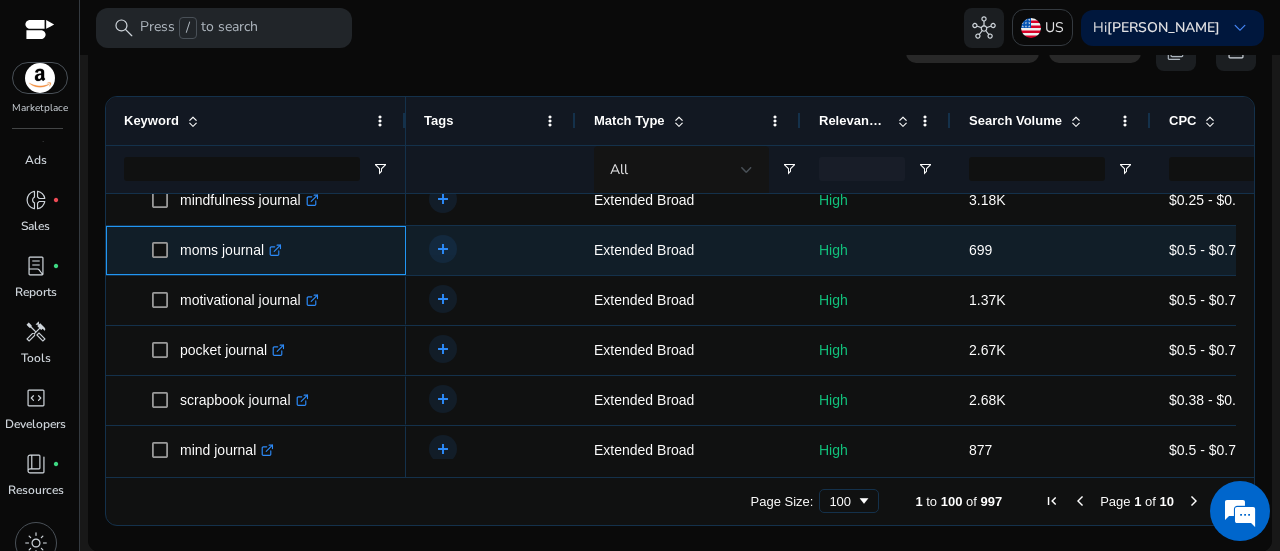 click on ".st0{fill:#2c8af8}" 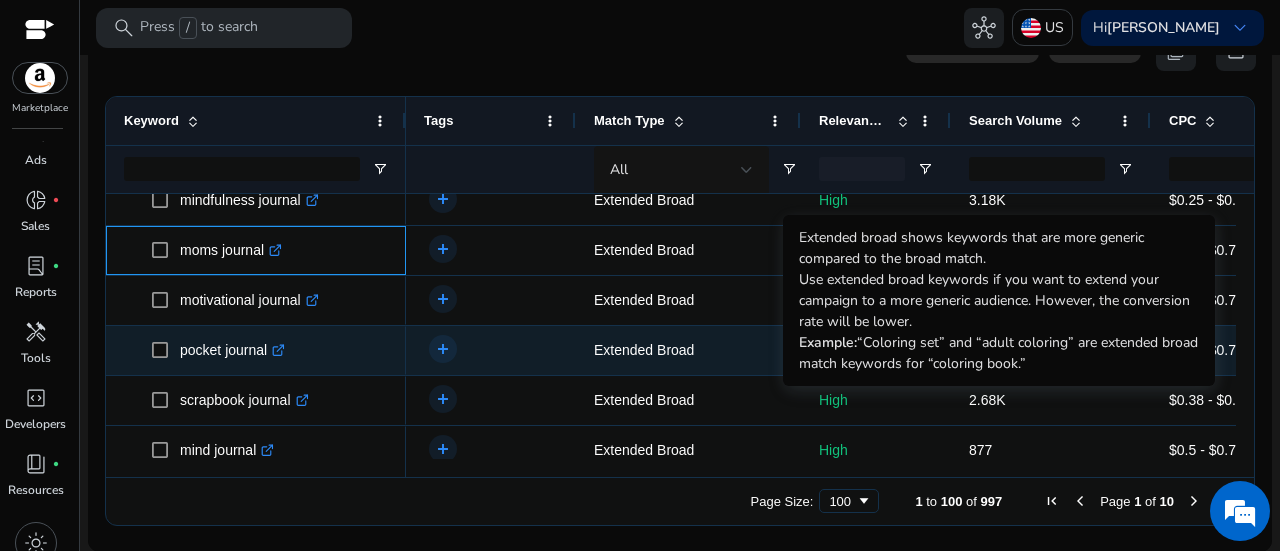 scroll, scrollTop: 2909, scrollLeft: 0, axis: vertical 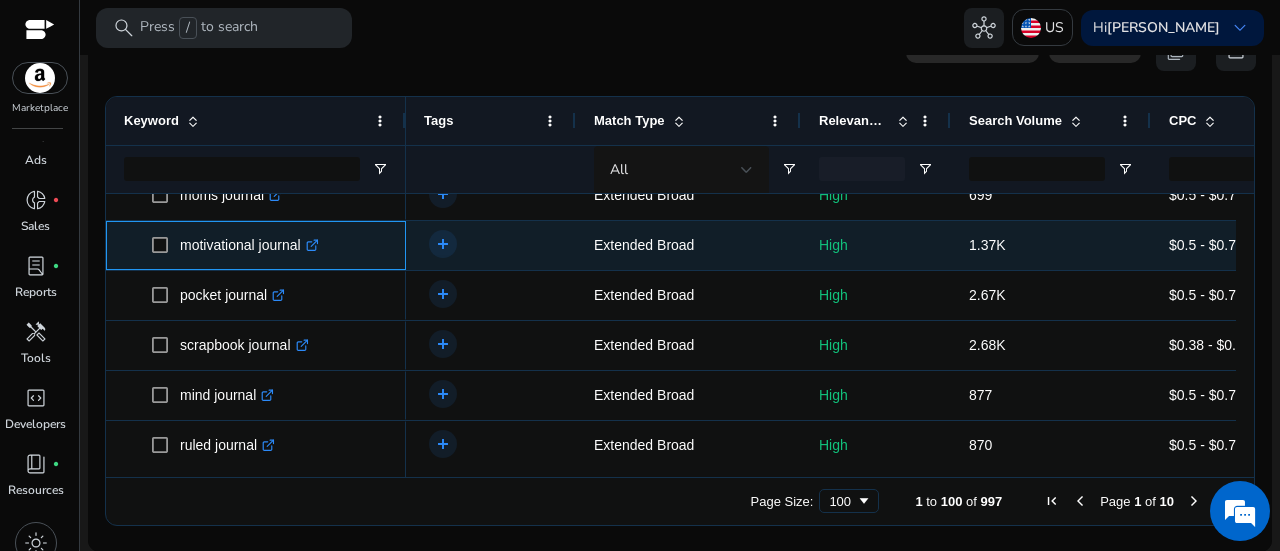click on ".st0{fill:#2c8af8}" 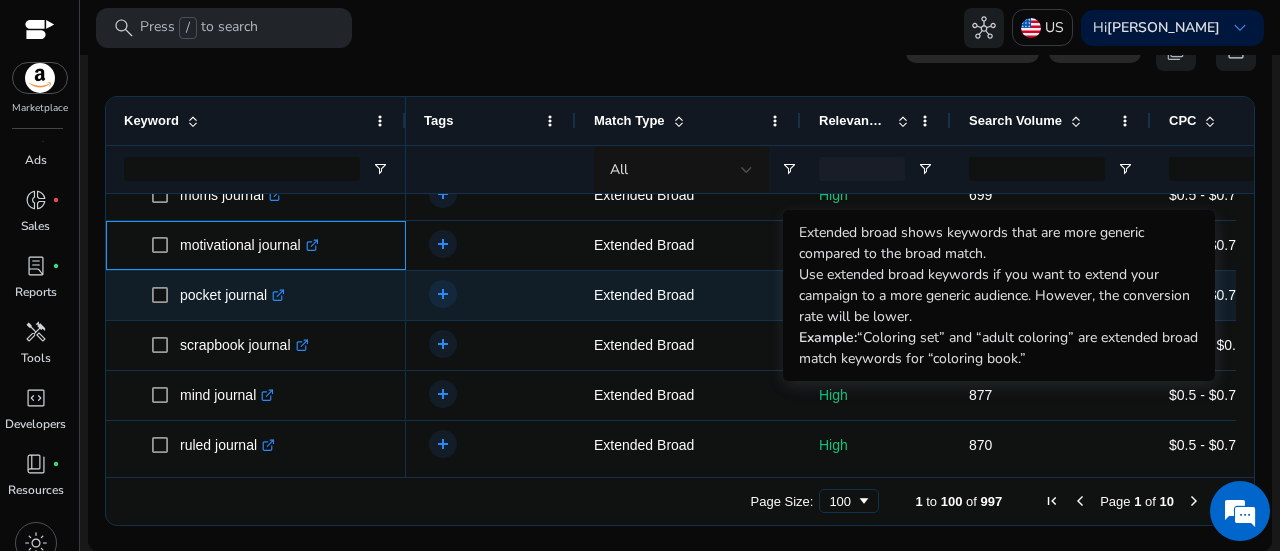 scroll, scrollTop: 2959, scrollLeft: 0, axis: vertical 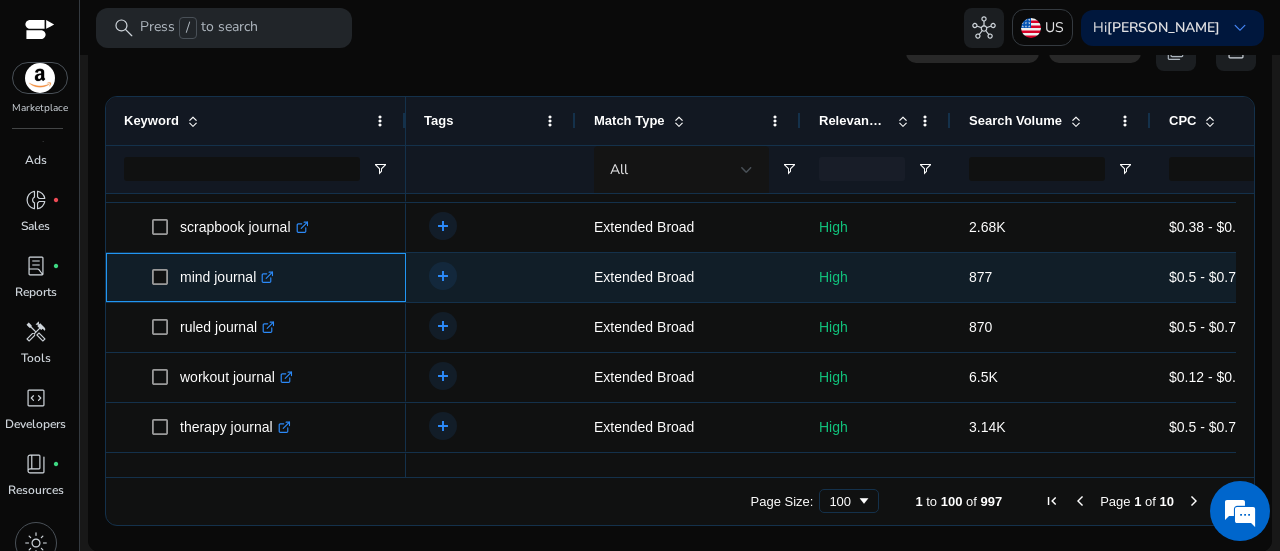 click on ".st0{fill:#2c8af8}" 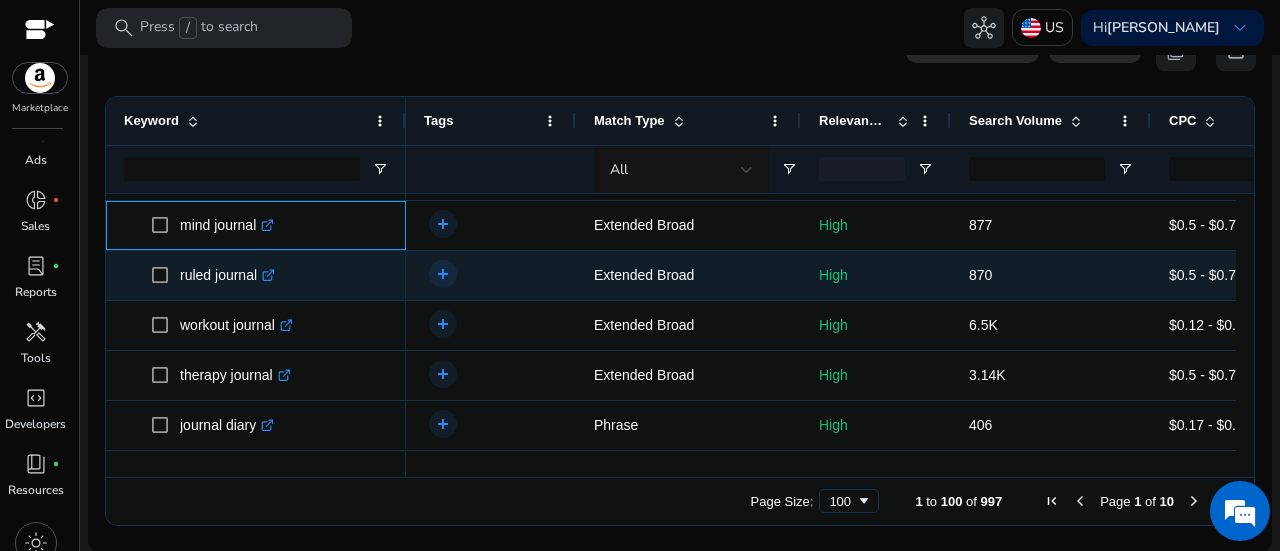 scroll, scrollTop: 3135, scrollLeft: 0, axis: vertical 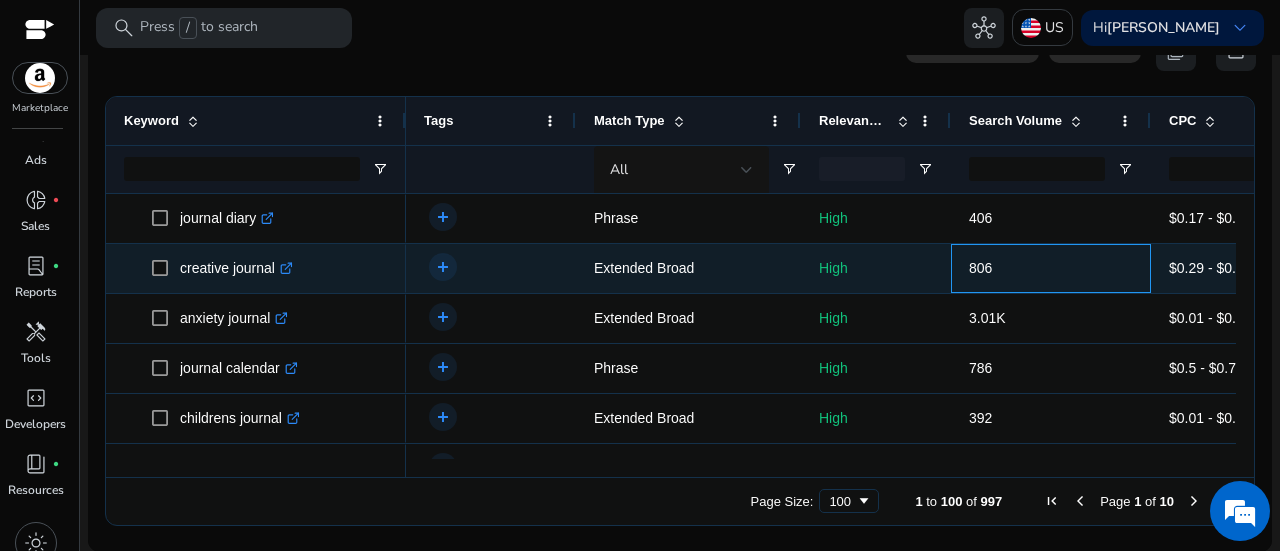 click on "806" at bounding box center [1051, 268] 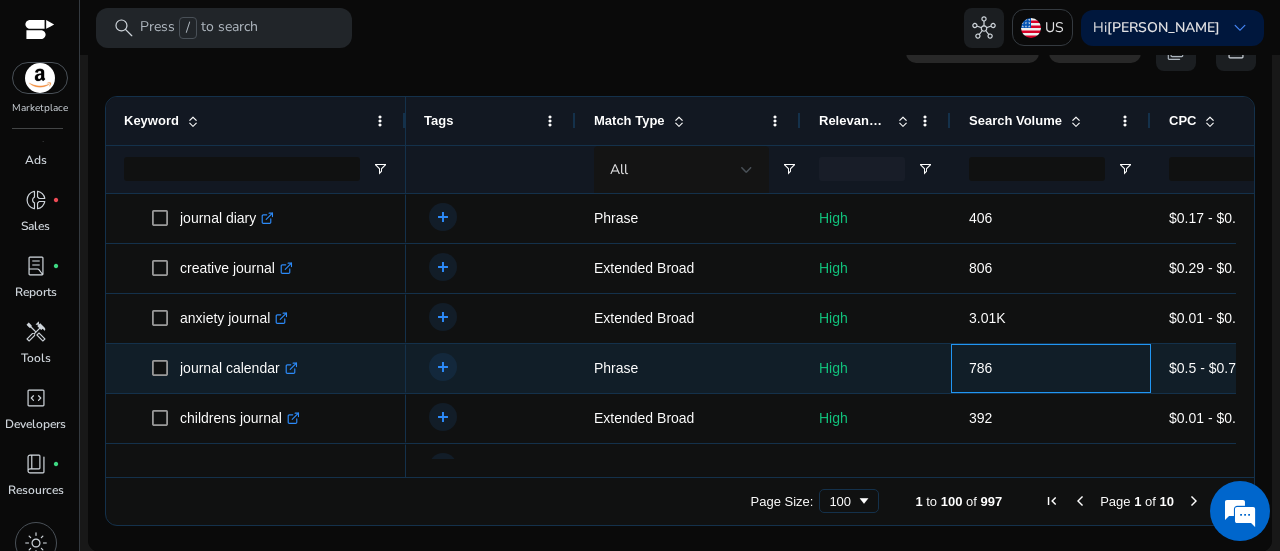 click on "786" at bounding box center (1051, 368) 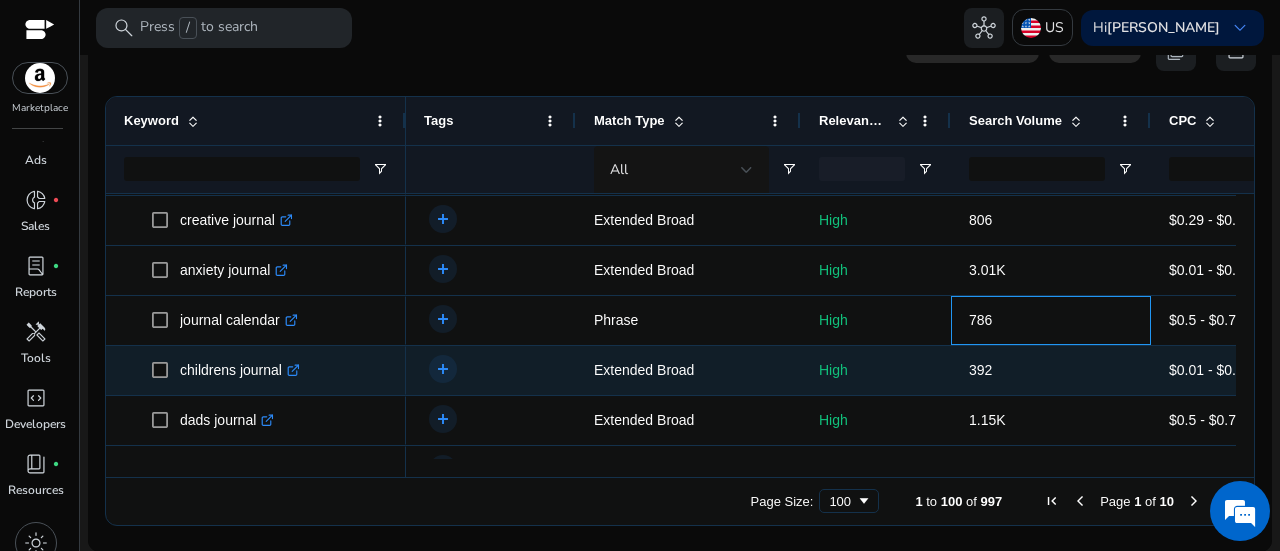 scroll, scrollTop: 3378, scrollLeft: 0, axis: vertical 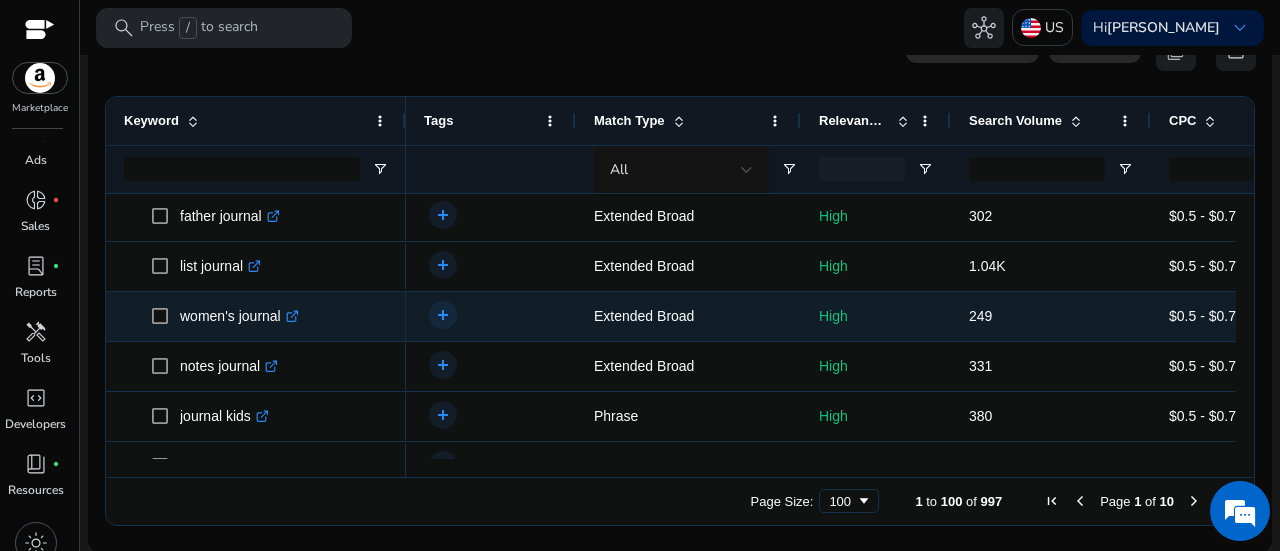 click on ".st0{fill:#2c8af8}" 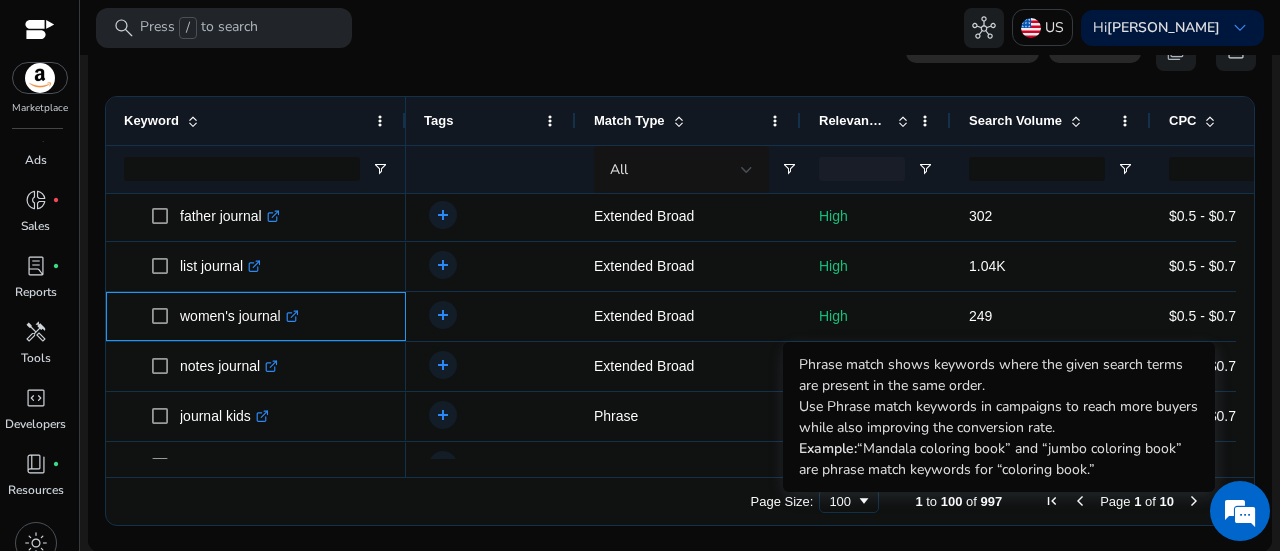 scroll, scrollTop: 4033, scrollLeft: 0, axis: vertical 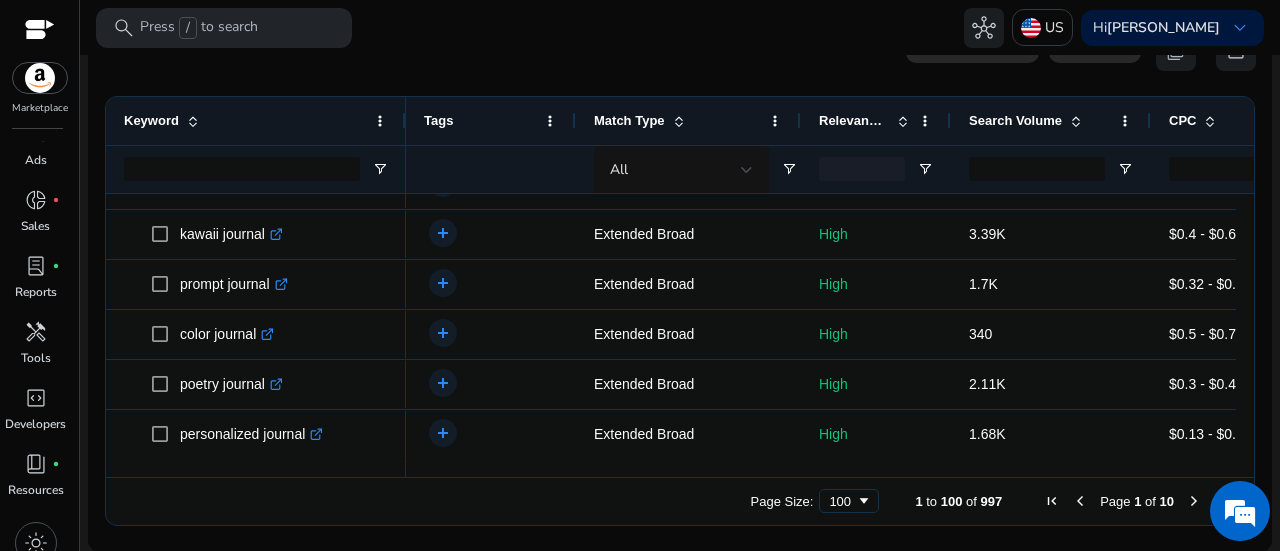 click at bounding box center [1194, 501] 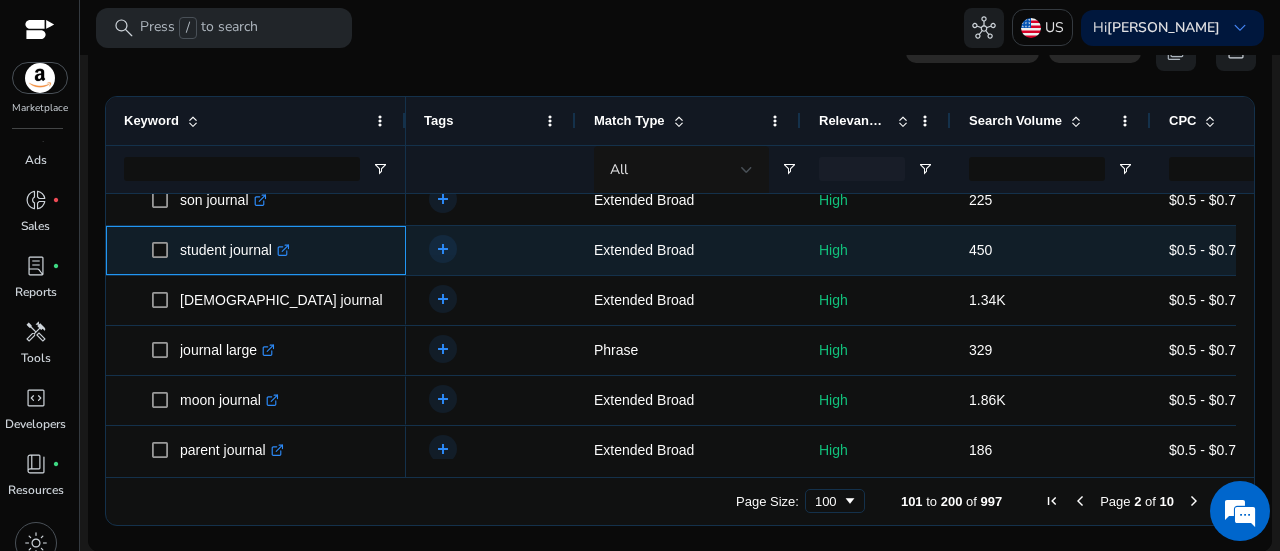 click on ".st0{fill:#2c8af8}" 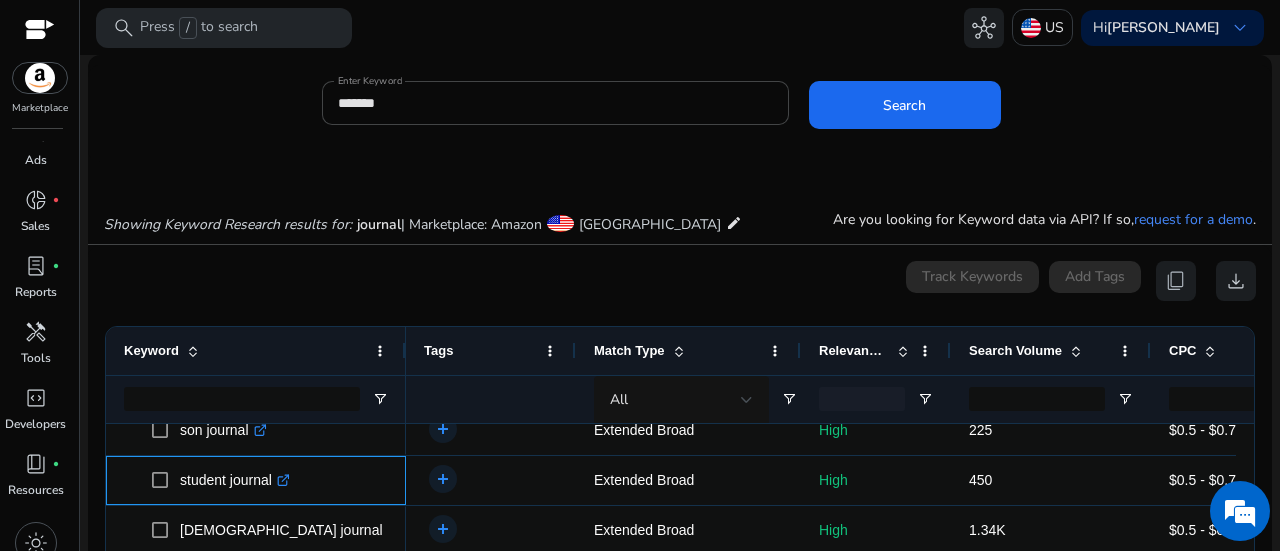 scroll, scrollTop: 0, scrollLeft: 0, axis: both 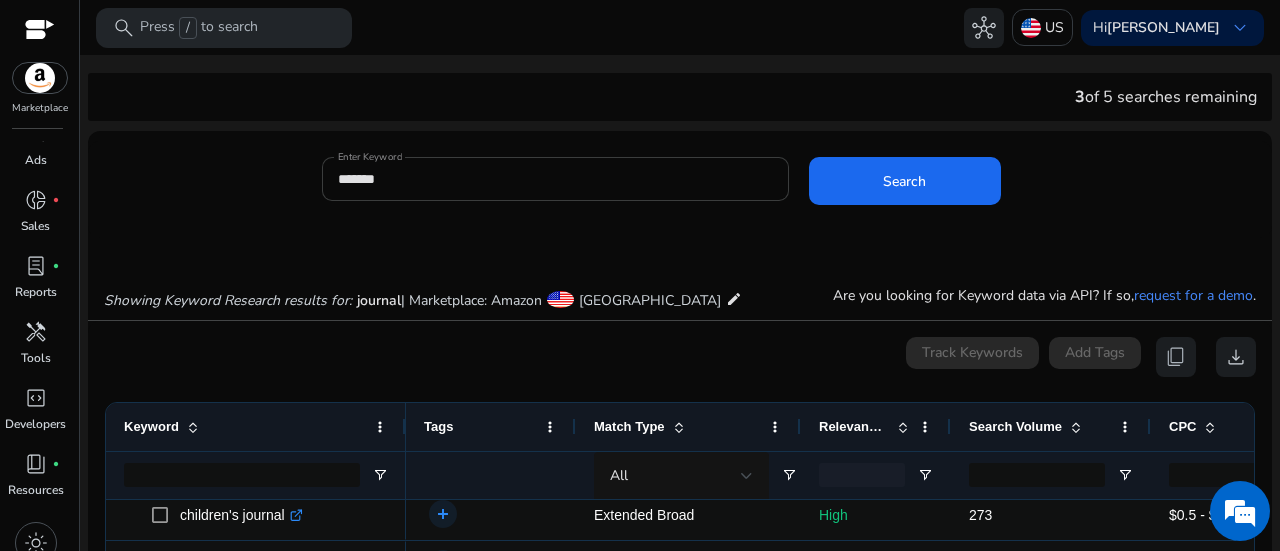drag, startPoint x: 584, startPoint y: 194, endPoint x: 584, endPoint y: 177, distance: 17 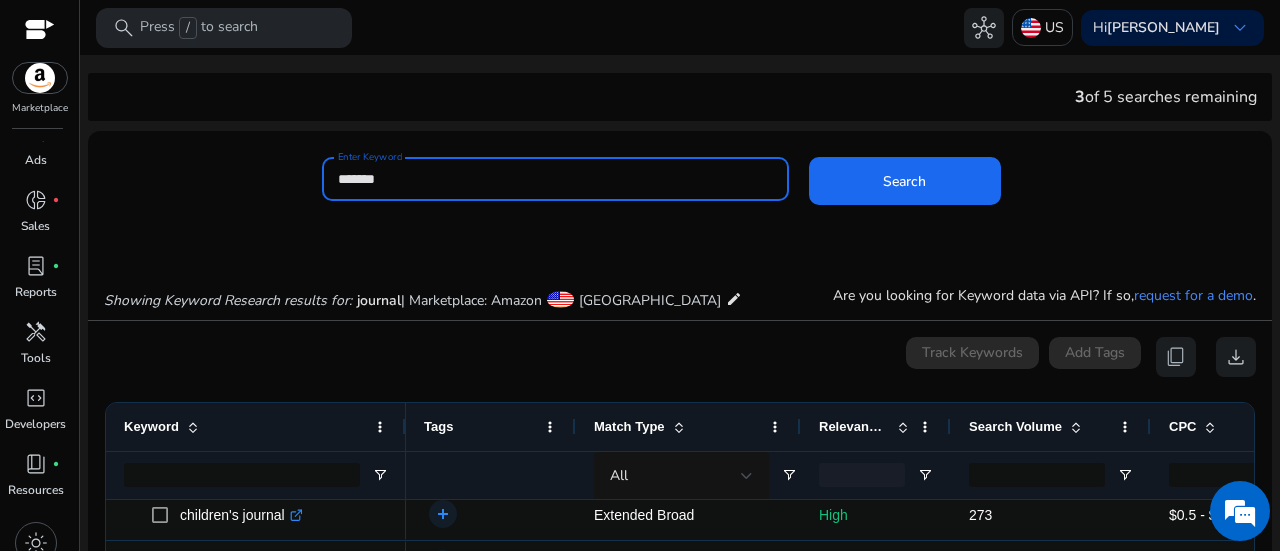 click on "*******" at bounding box center (555, 179) 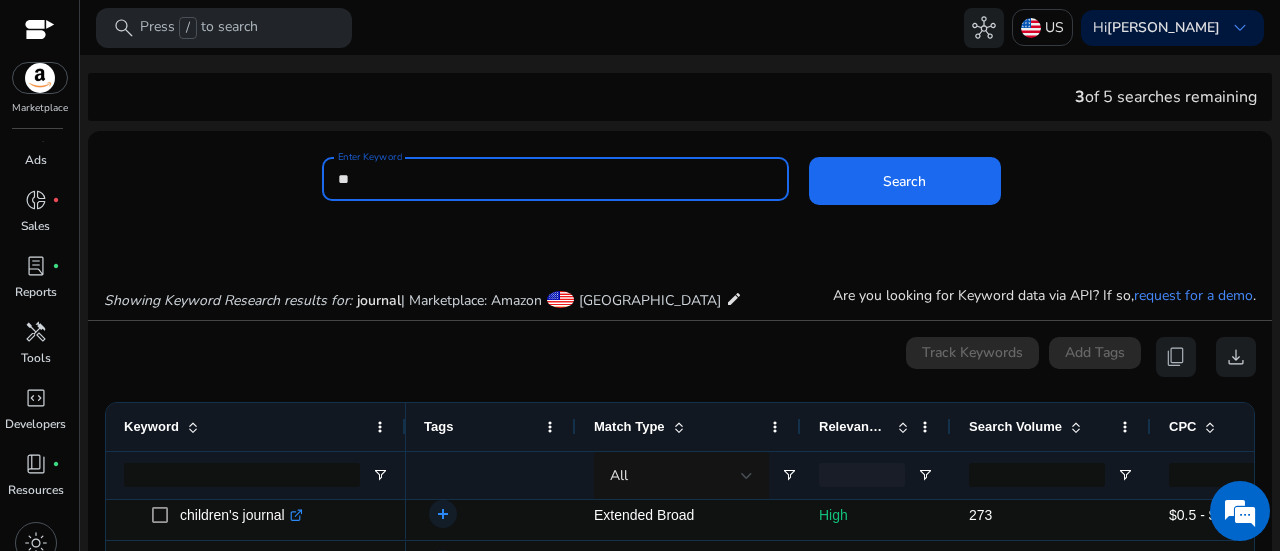 type on "*" 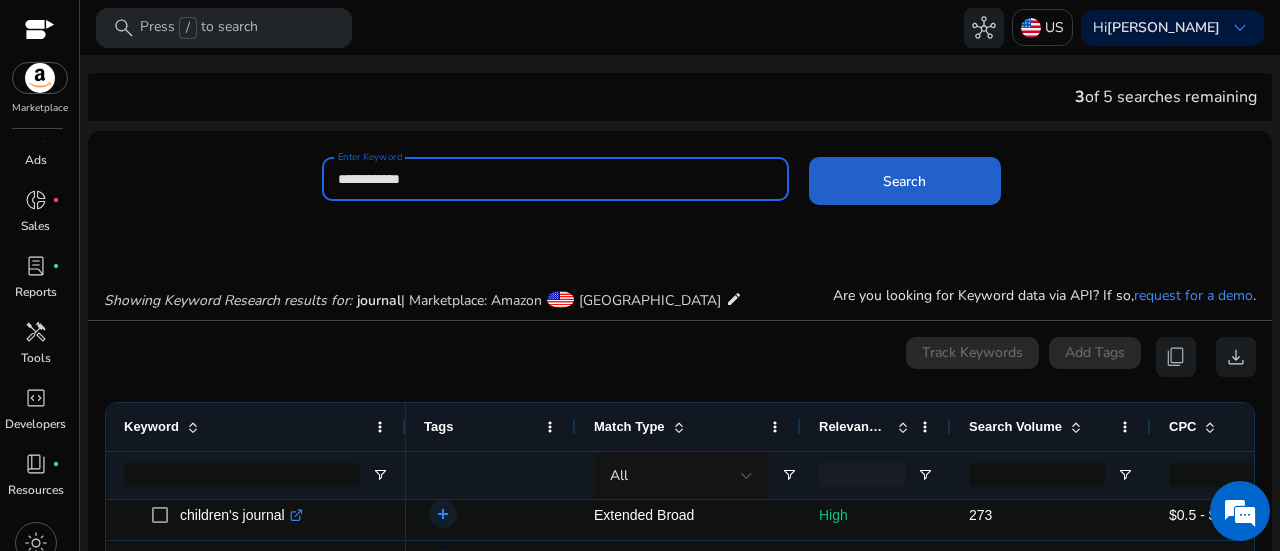 type on "**********" 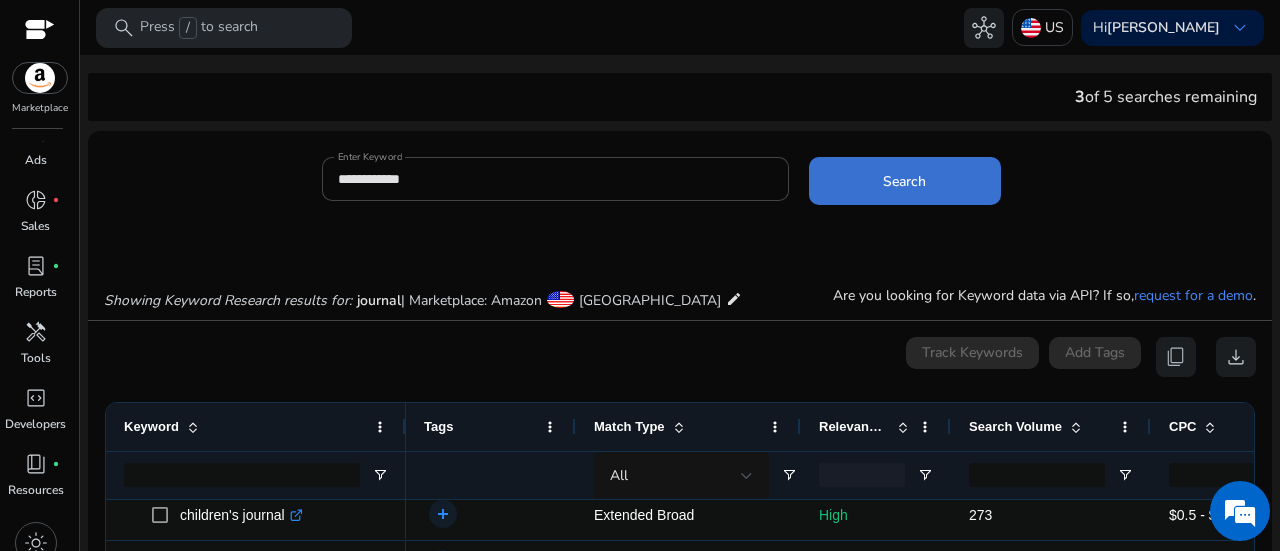 click on "Search" 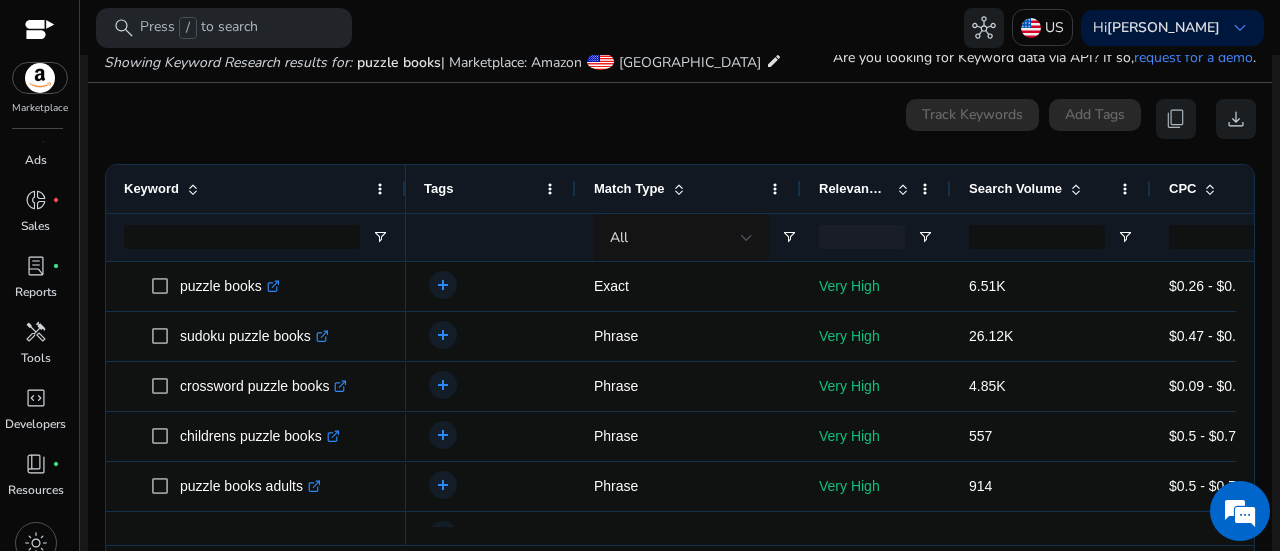 scroll, scrollTop: 306, scrollLeft: 0, axis: vertical 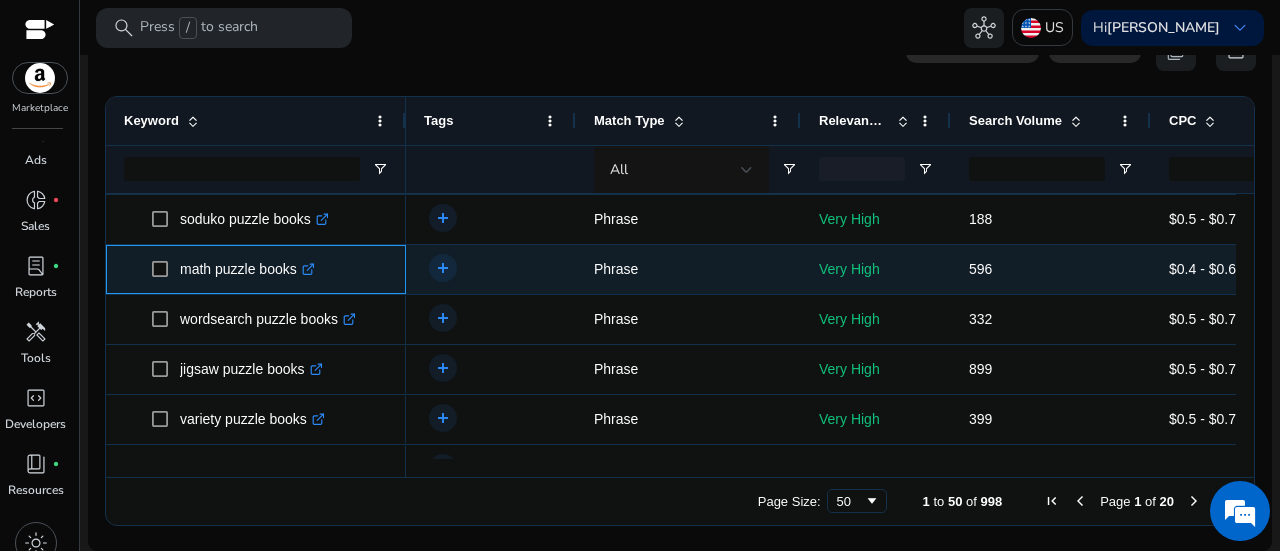 click 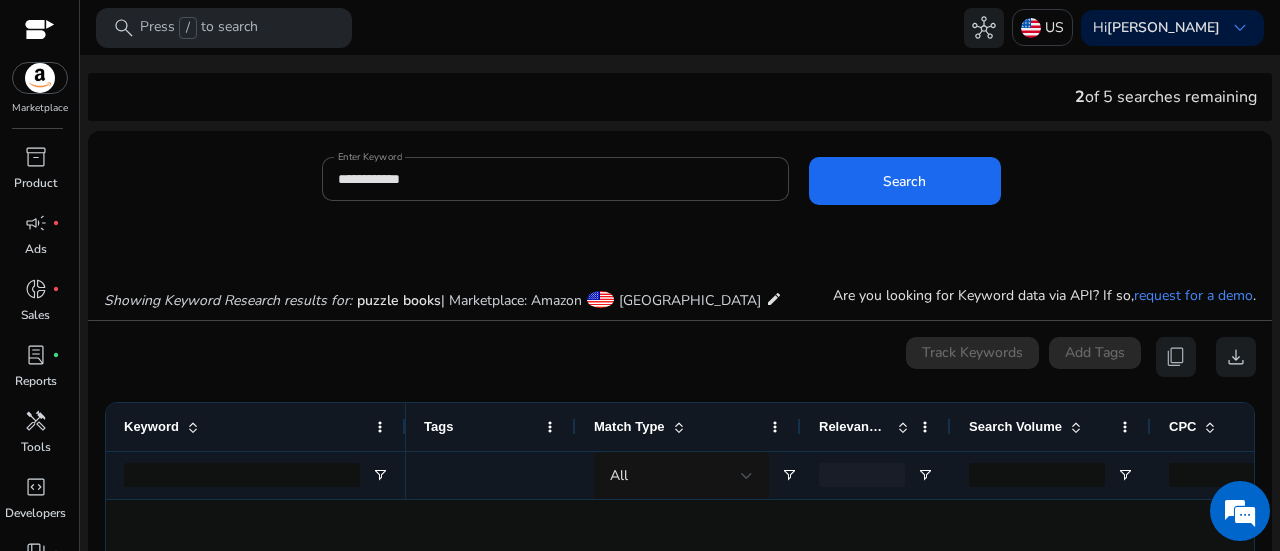 scroll, scrollTop: 0, scrollLeft: 0, axis: both 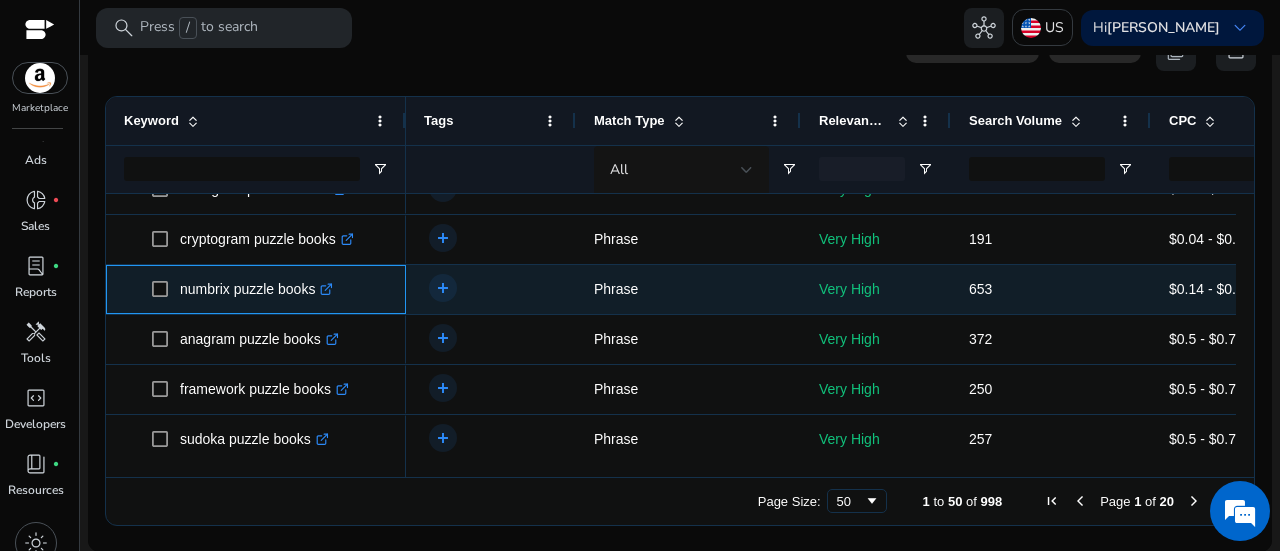 click on ".st0{fill:#2c8af8}" 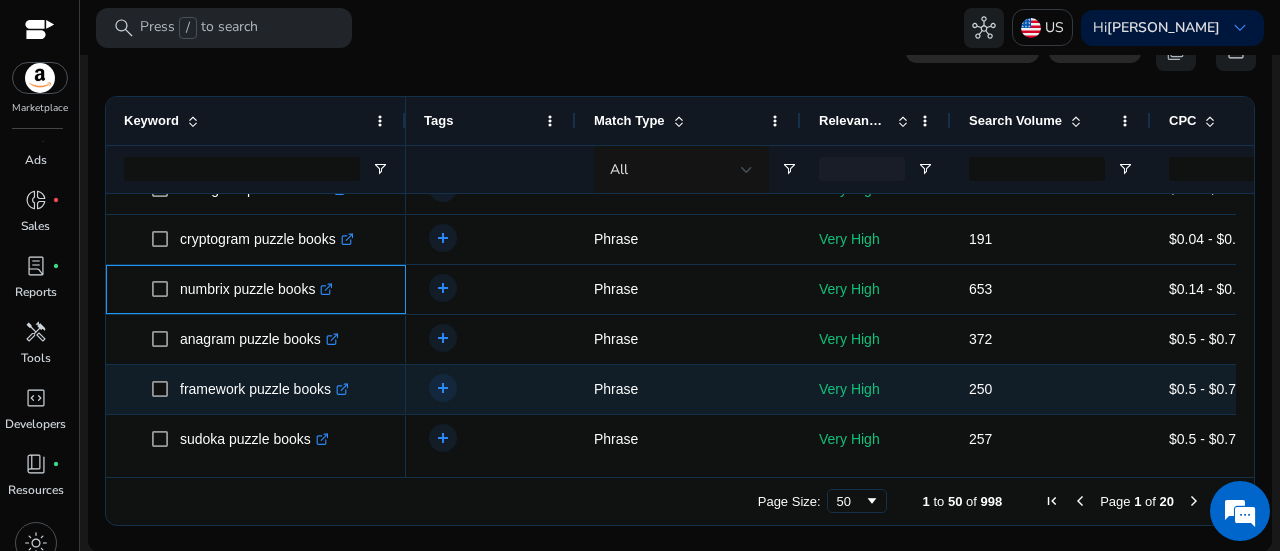scroll, scrollTop: 1791, scrollLeft: 0, axis: vertical 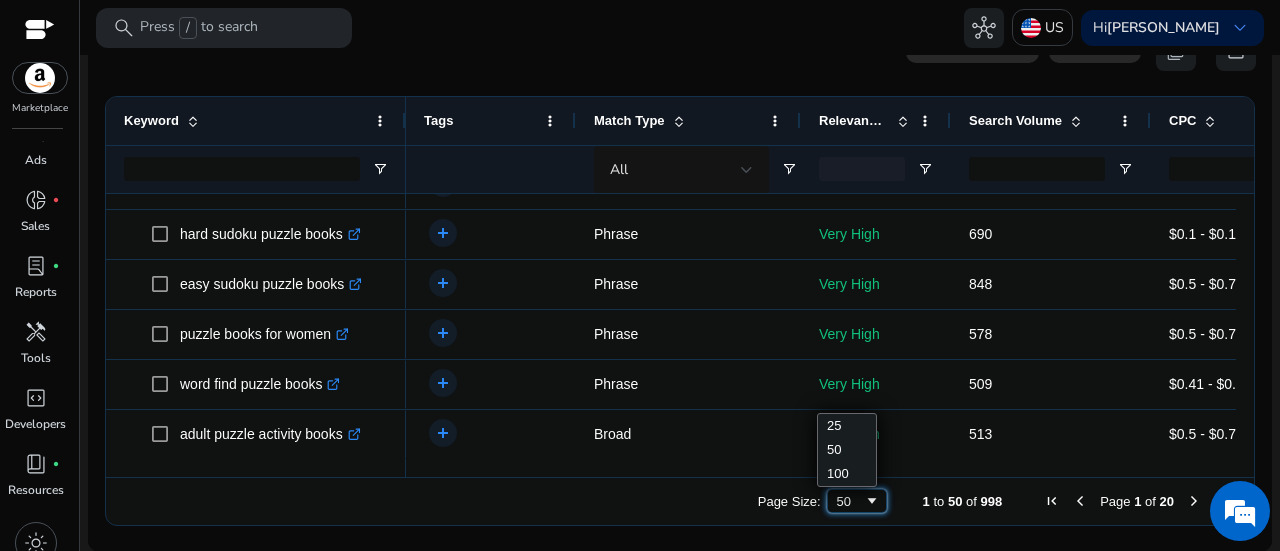 click at bounding box center (872, 501) 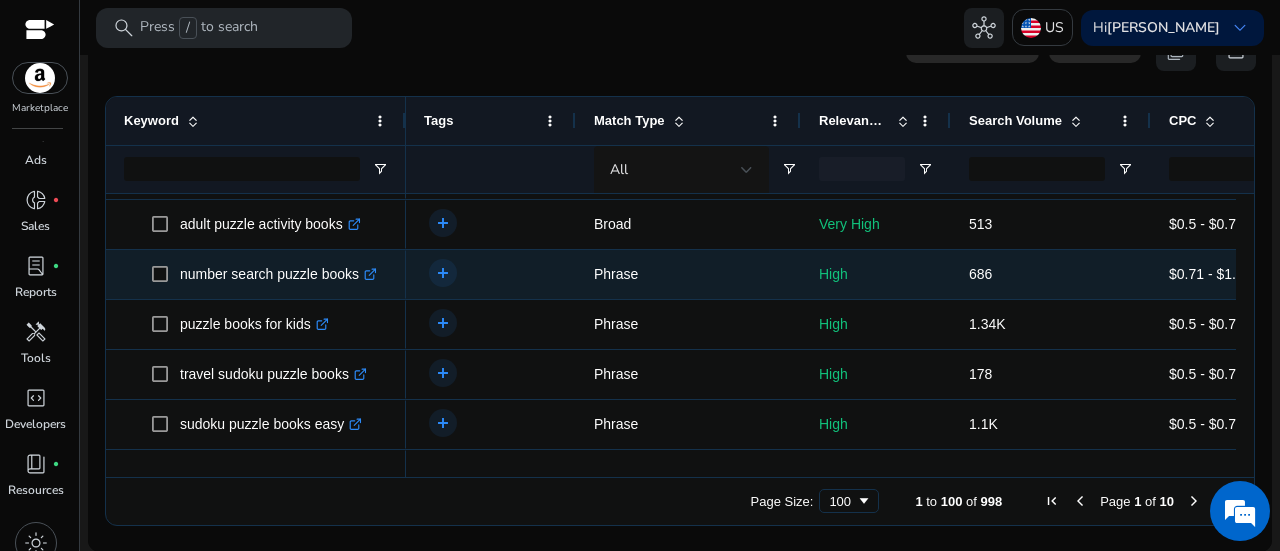click on ".st0{fill:#2c8af8}" 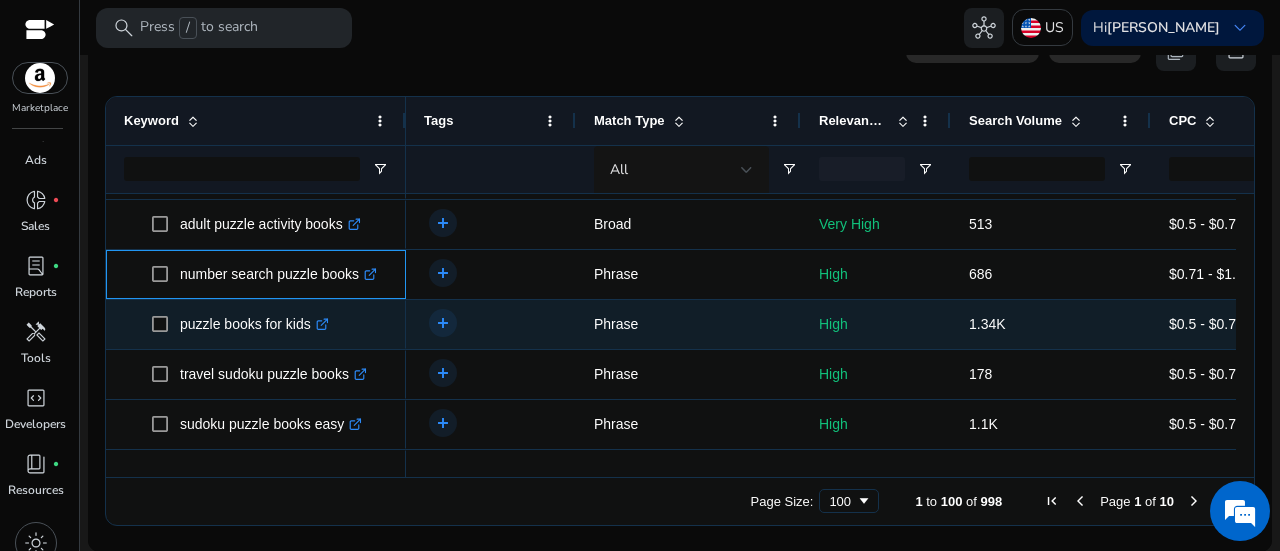 scroll, scrollTop: 2486, scrollLeft: 0, axis: vertical 